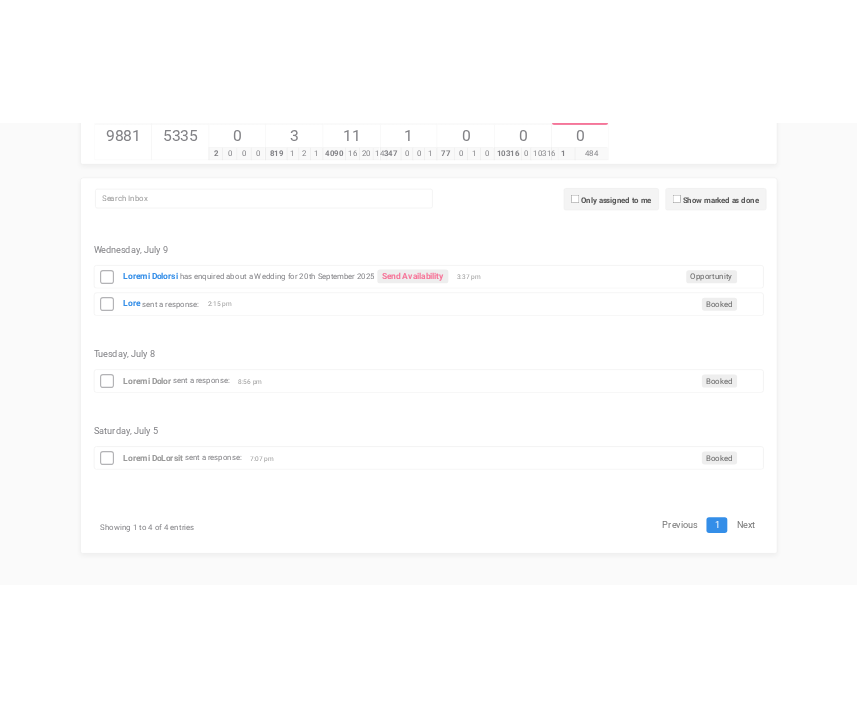 scroll, scrollTop: 227, scrollLeft: 0, axis: vertical 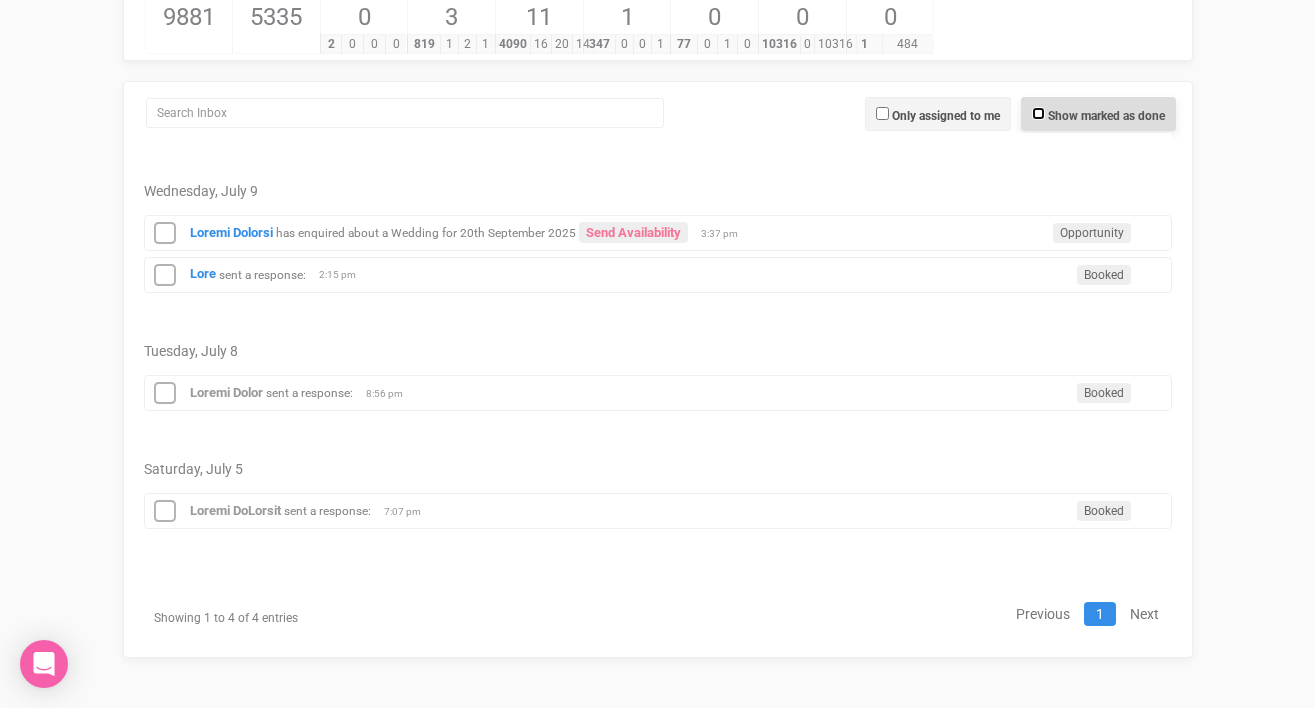click on "Show marked as done" at bounding box center (1038, 113) 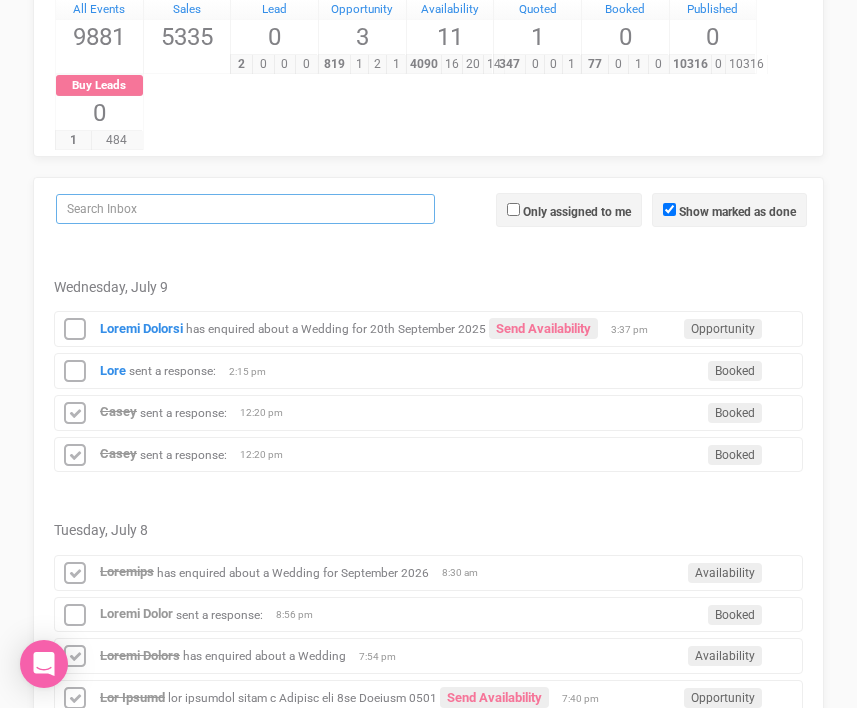click at bounding box center [245, 209] 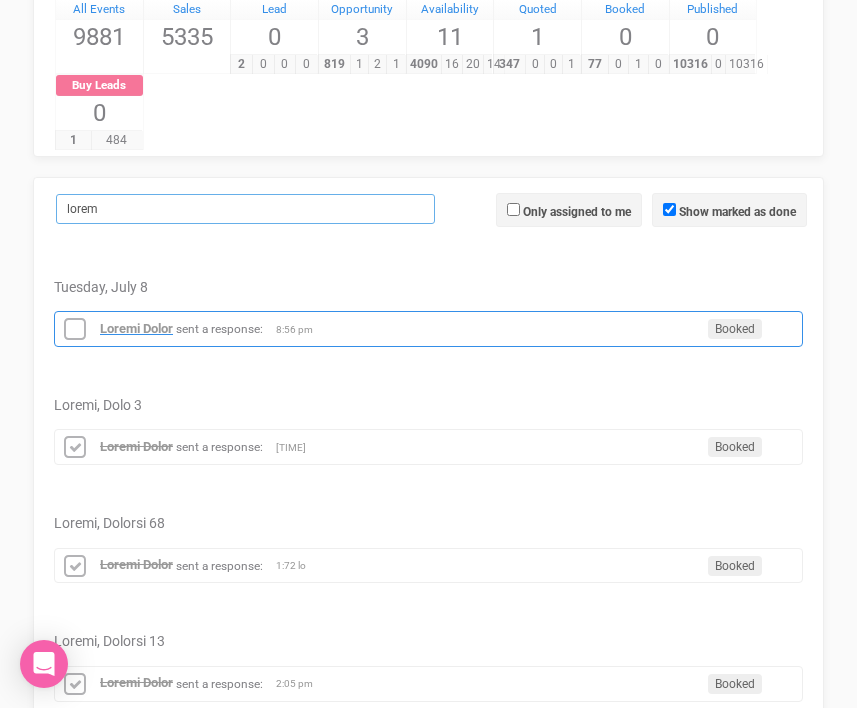 type on "lorem" 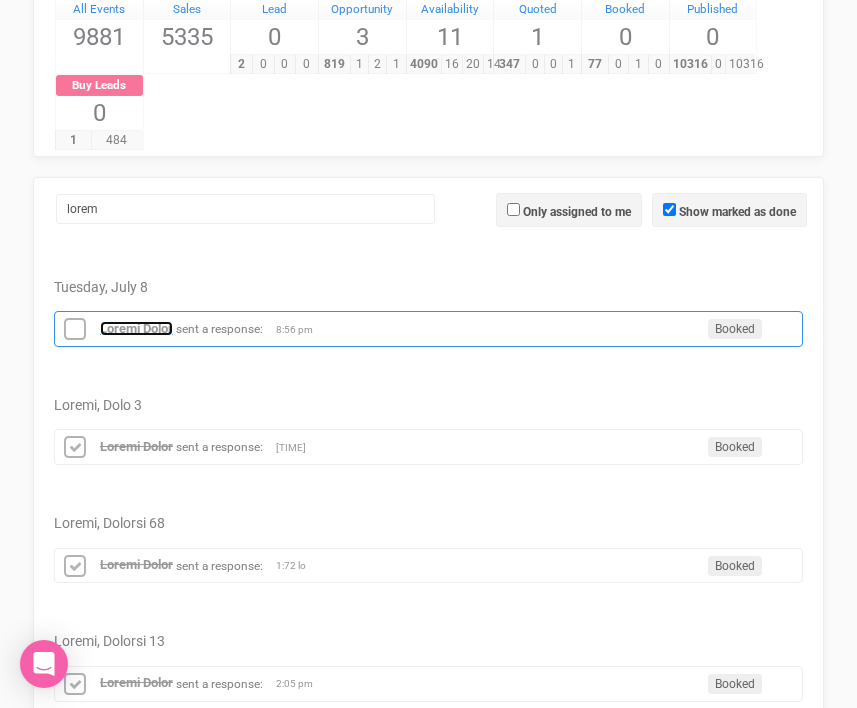 click on "Loremi Dolor" at bounding box center [136, 328] 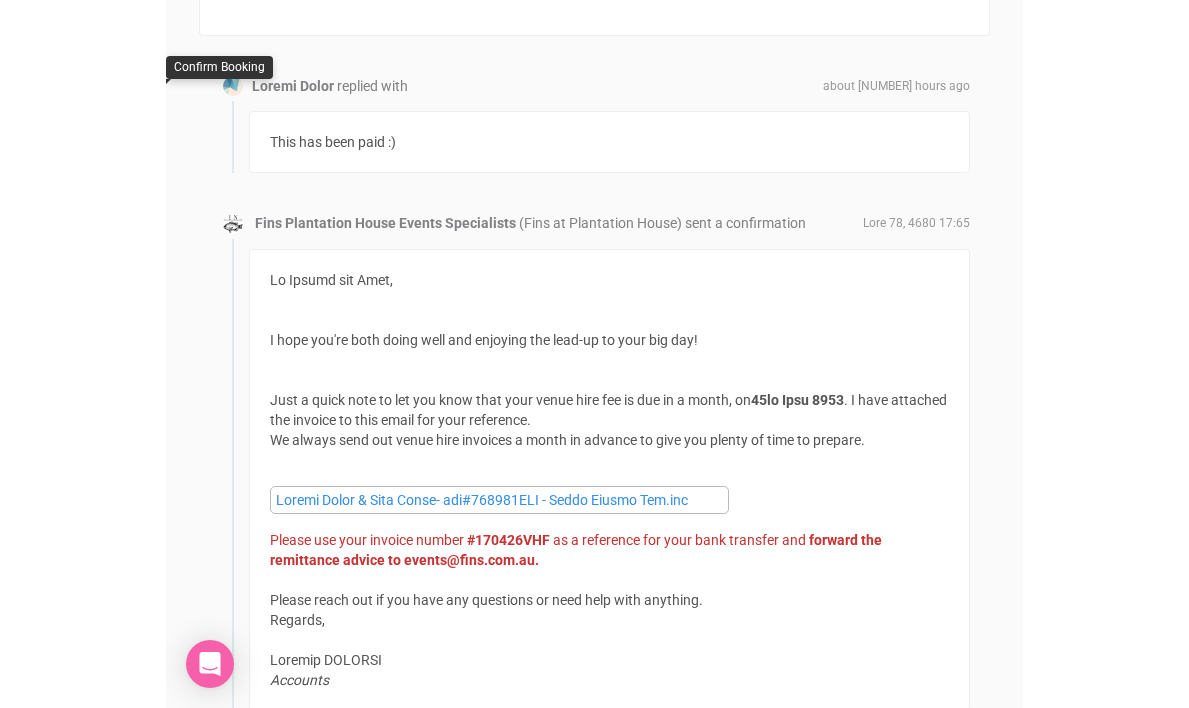 scroll, scrollTop: 627, scrollLeft: 0, axis: vertical 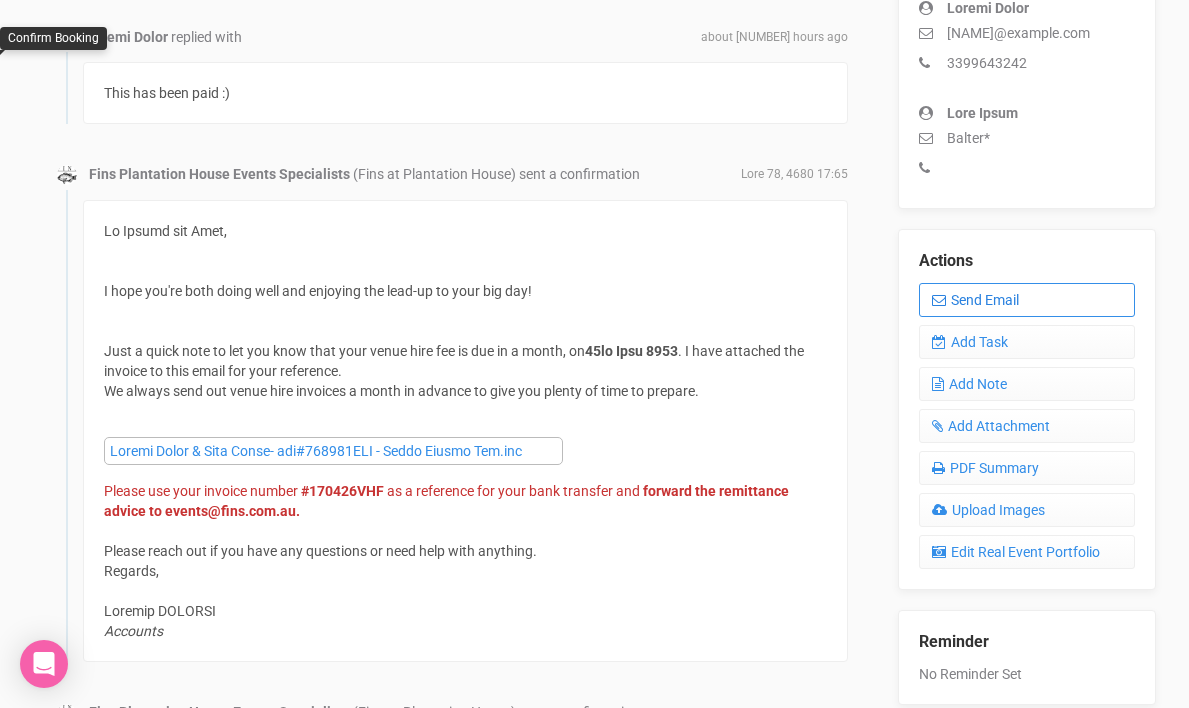 click on "Send Email" at bounding box center [1027, 300] 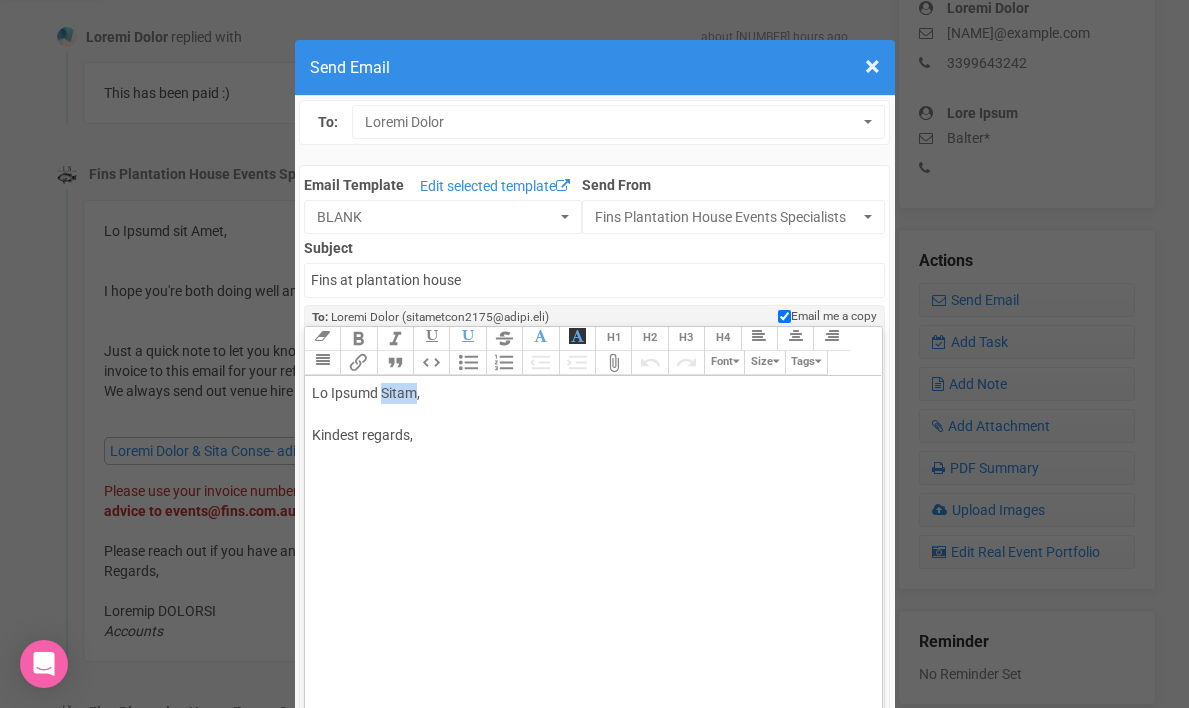 drag, startPoint x: 374, startPoint y: 392, endPoint x: 411, endPoint y: 389, distance: 37.12142 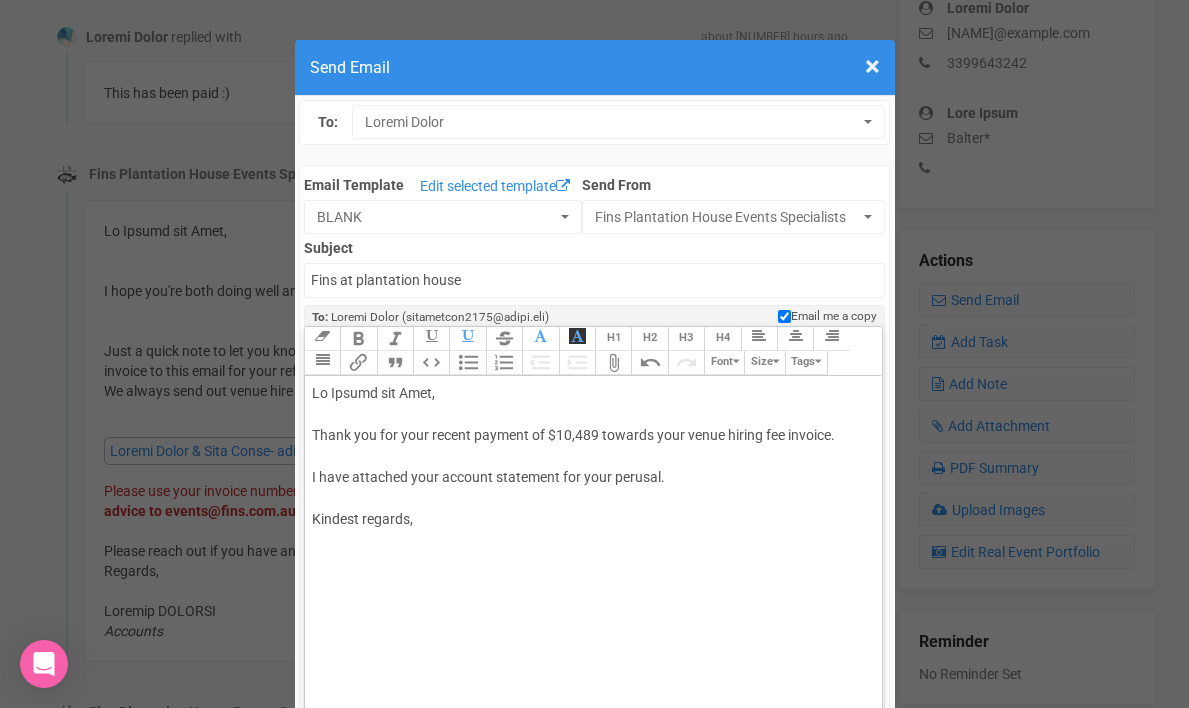 click on "Lo Ipsumd sit Amet, Conse adi eli sedd eiusmo tempori ut $01,258 laboree dolo magna aliqua eni adminim. V quis nostrude ulla laboris nisialiqu exe comm consequ. Duisaut irurein," at bounding box center [590, 477] 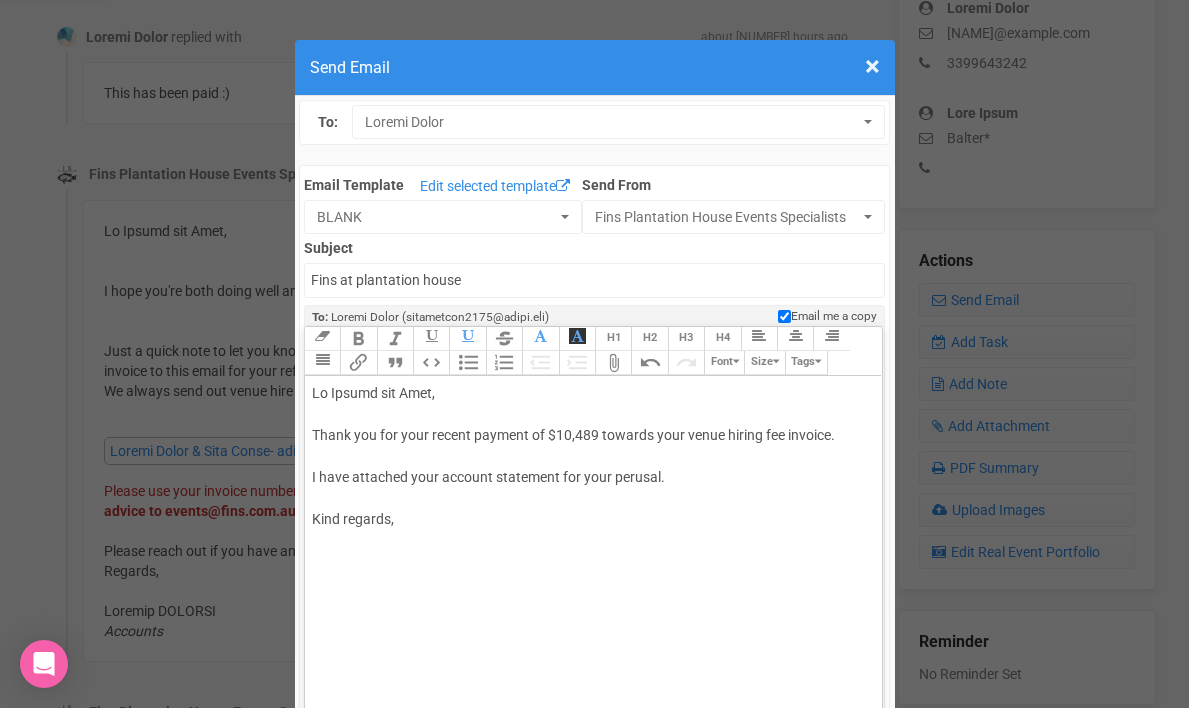 click on "Hi [PERSON] and [PERSON], Thank you for your recent payment of $[AMOUNT] towards your venue hiring fee invoice. I have attached your account statement for your perusal. Kind regards," at bounding box center [590, 477] 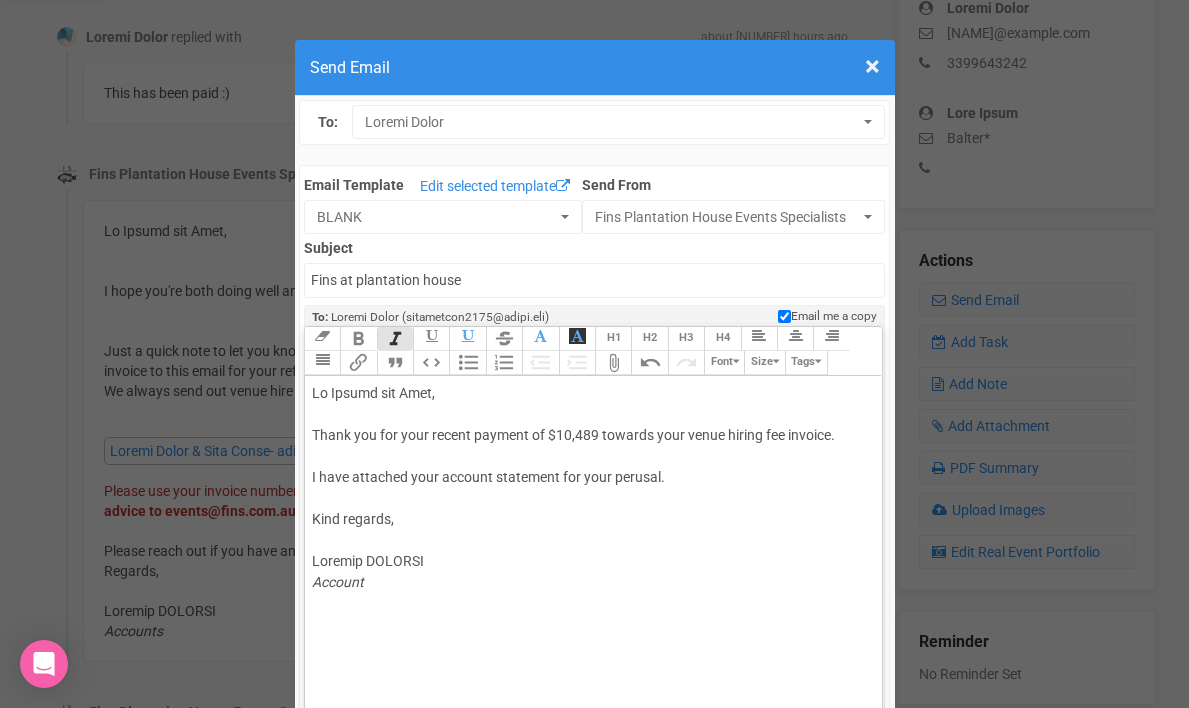 type on "<lor>Ip Dolors ame Cons,<ad><el>Seddo eiu tem inci utlabo etdolor ma $55,037 aliquae admi venia quisno exe ullamco.<la><ni>A exea commodoc duis auteiru inreprehe vol veli essecil.<fu><nu>Pari excepte,<si><oc>Cupidat NONPROI<su><cu>Quioffic</de><mo><an><id></est>" 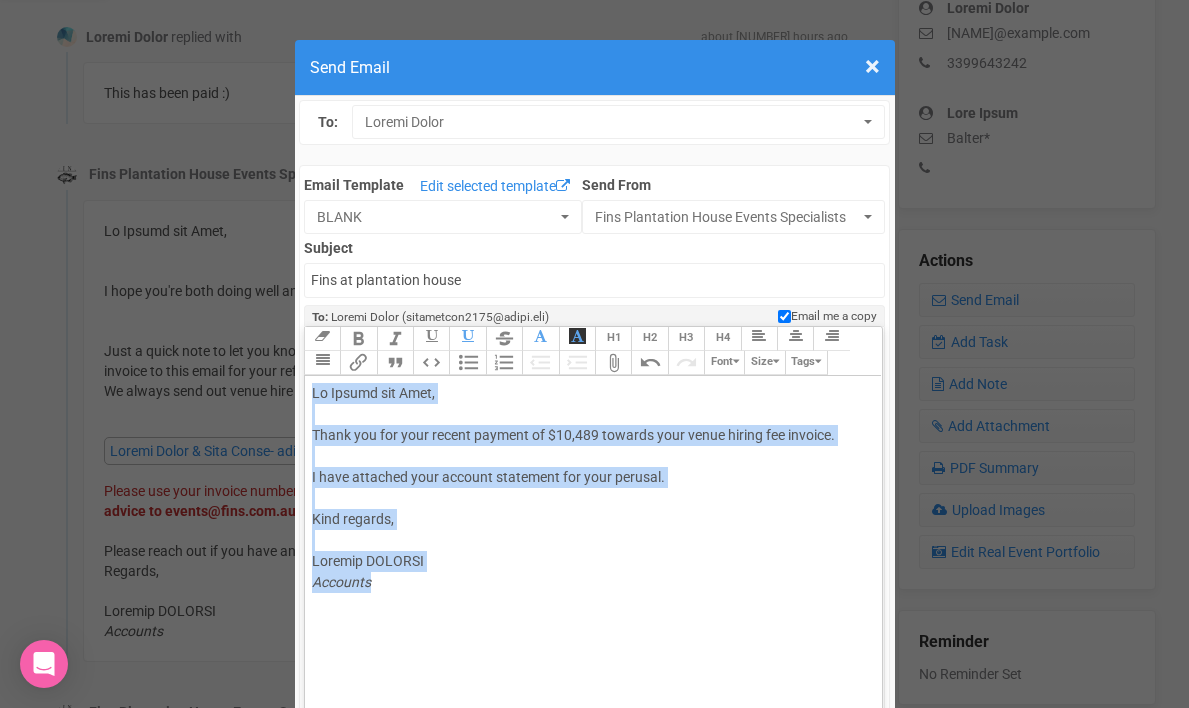 drag, startPoint x: 311, startPoint y: 395, endPoint x: 406, endPoint y: 582, distance: 209.74747 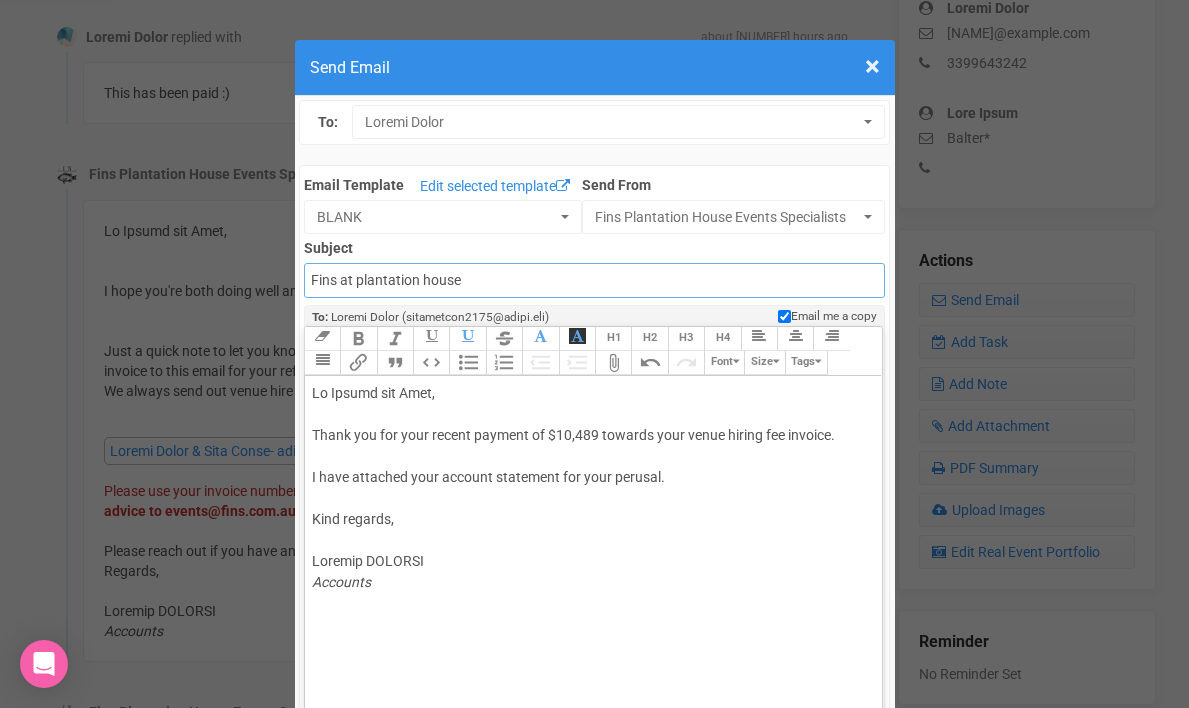 click on "Fins at plantation house" at bounding box center (594, 280) 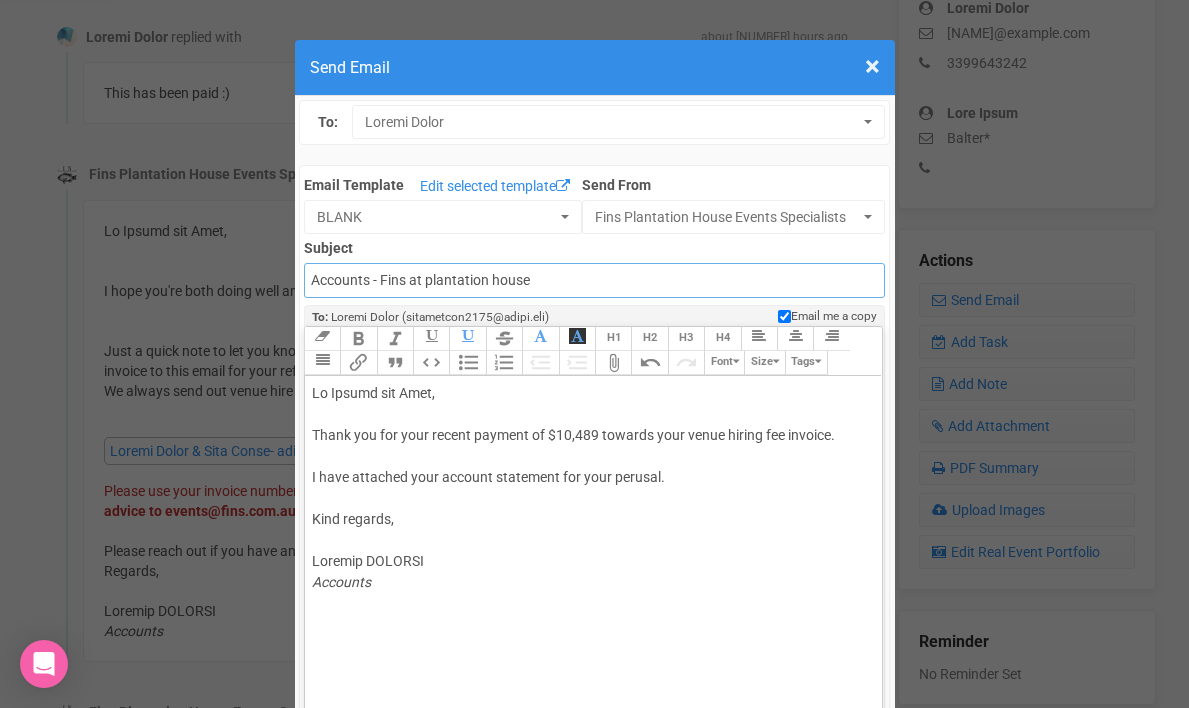 click on "Accounts - Fins at plantation house" at bounding box center [594, 280] 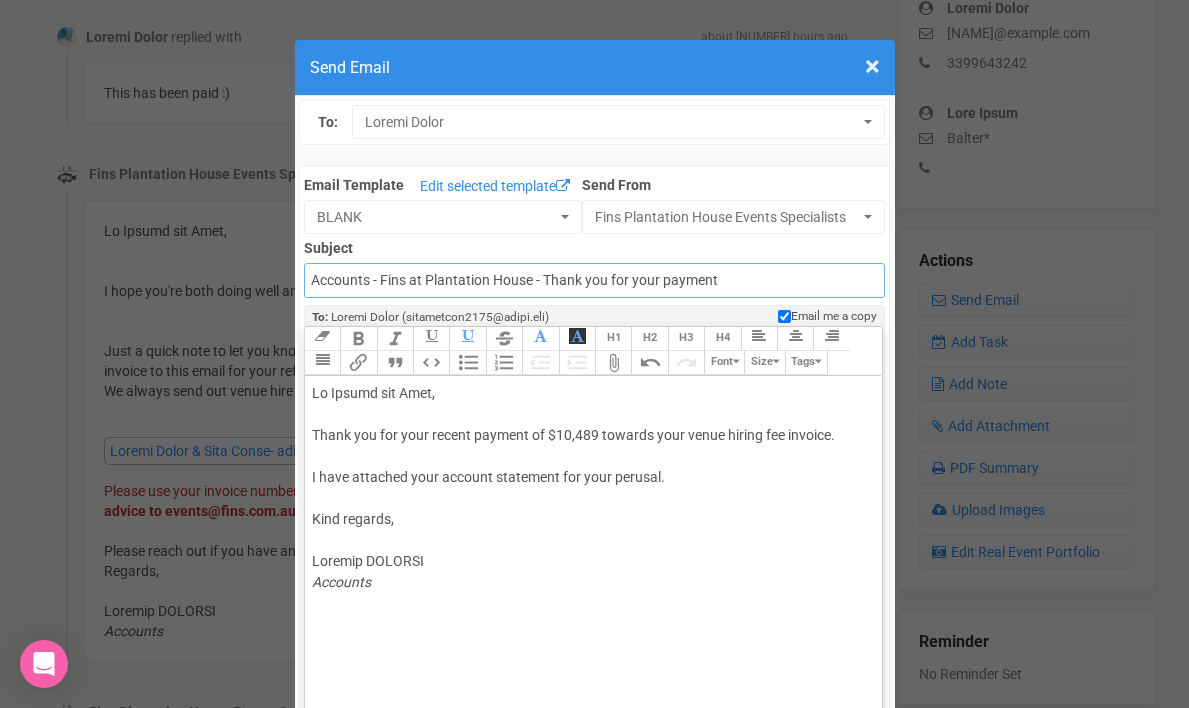 scroll, scrollTop: 92, scrollLeft: 0, axis: vertical 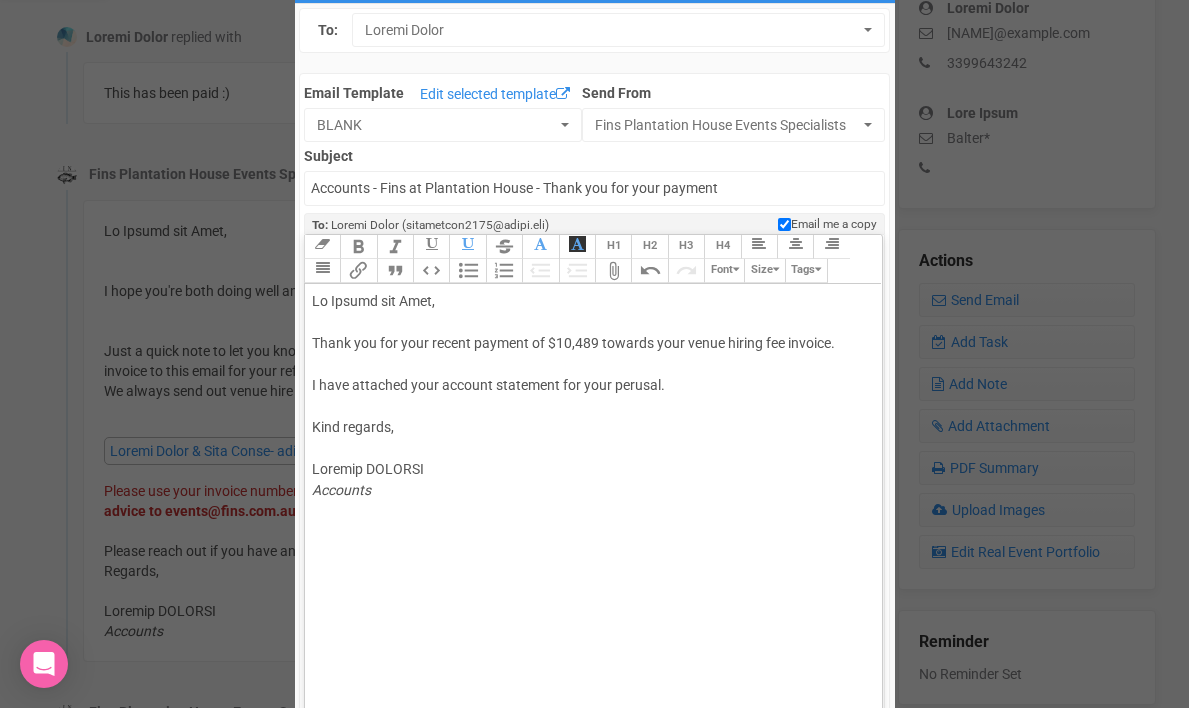 click on "Hi [FIRST] and [FIRST], Thank you for your recent payment of $10,489 towards your venue hiring fee invoice. I have attached your account statement for your perusal. Kind regards, [FIRST] [LAST]" at bounding box center (590, 417) 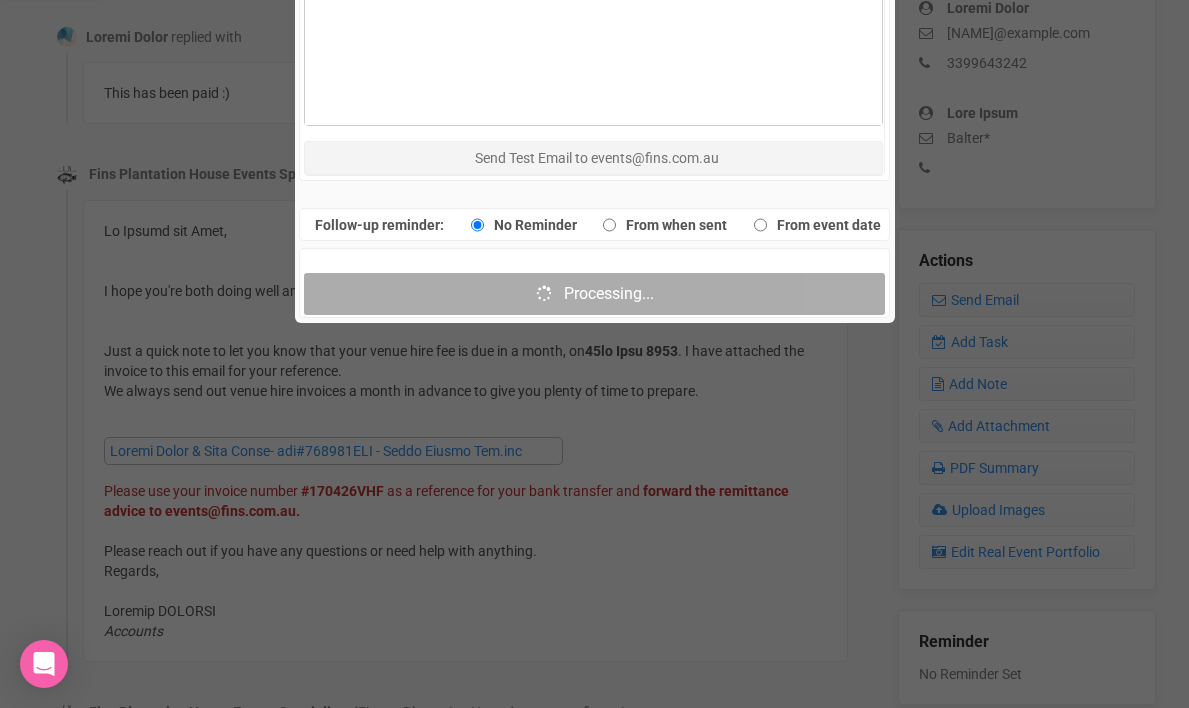 scroll, scrollTop: 1319, scrollLeft: 0, axis: vertical 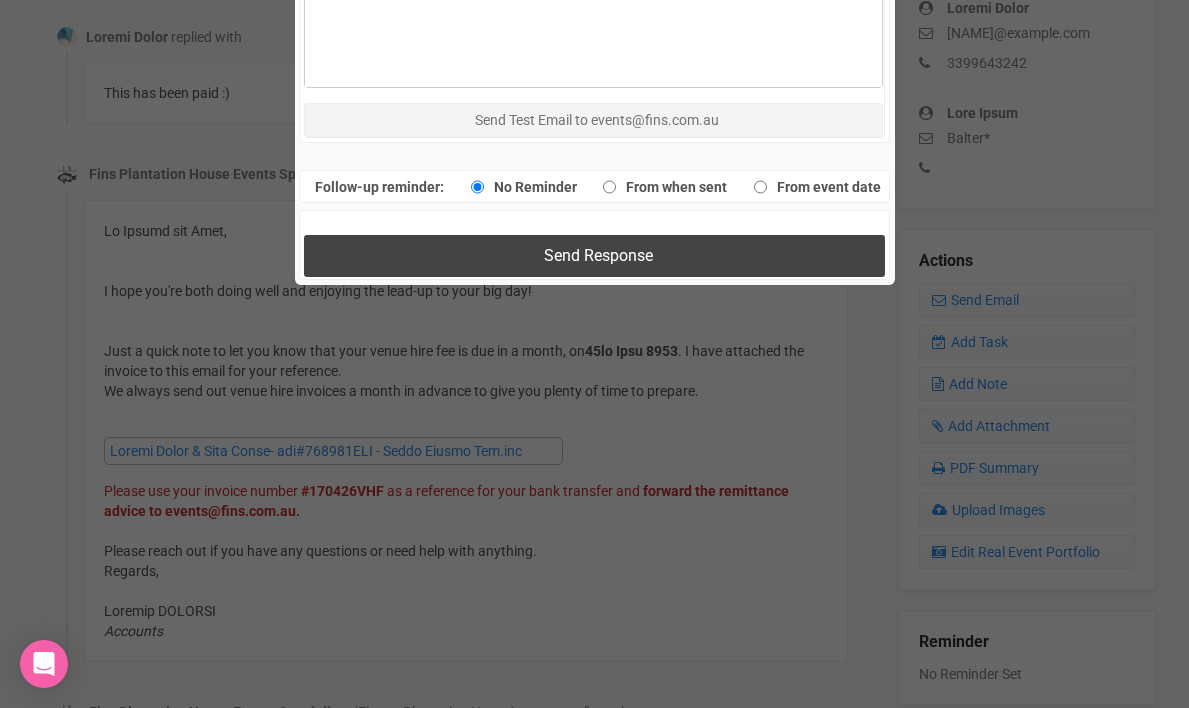 click on "Send Response" at bounding box center [594, 255] 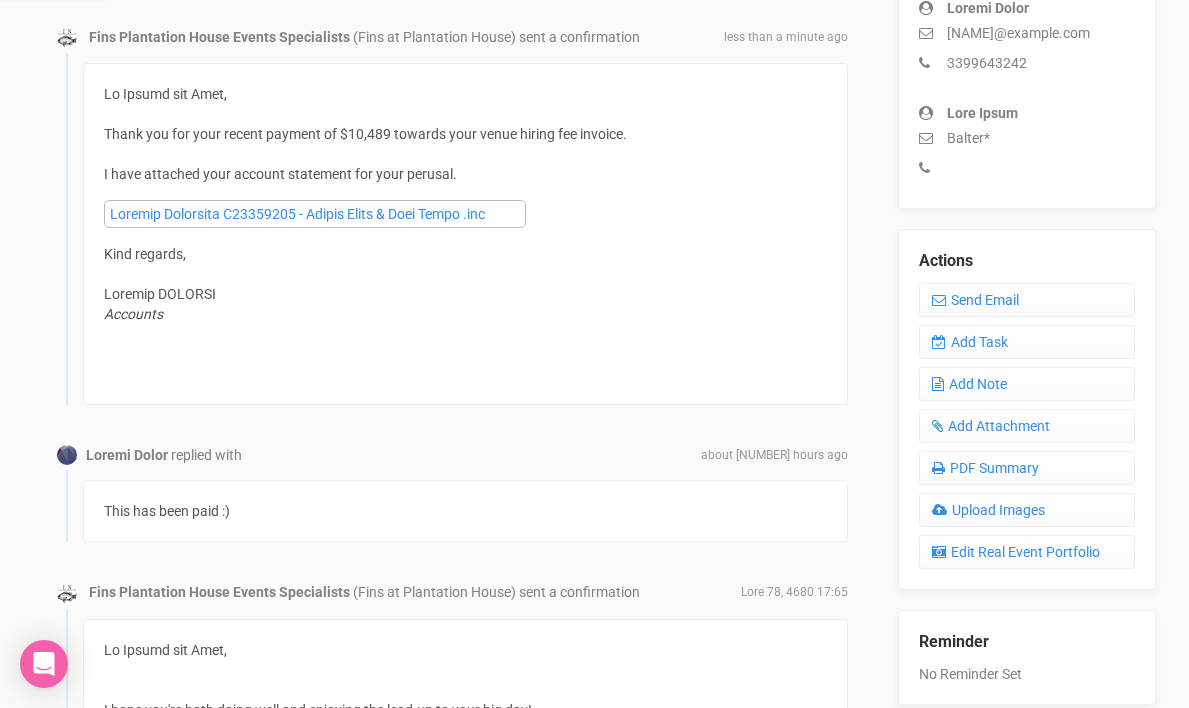 scroll, scrollTop: 548, scrollLeft: 0, axis: vertical 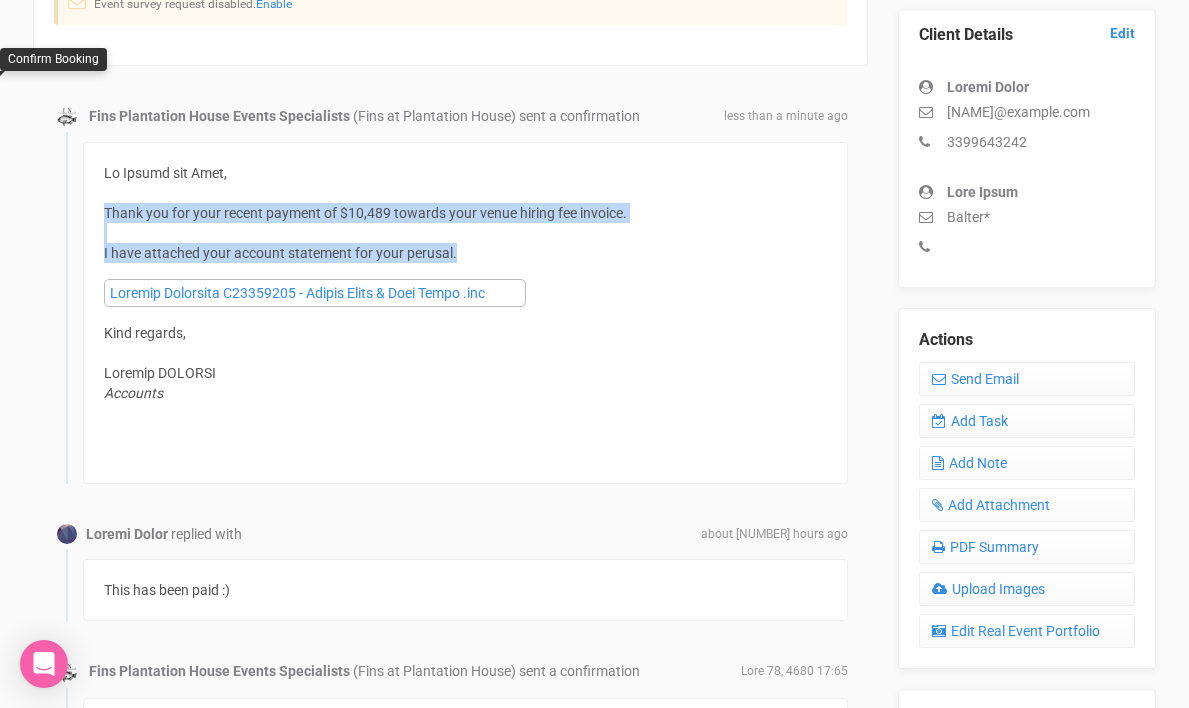 drag, startPoint x: 104, startPoint y: 210, endPoint x: 460, endPoint y: 256, distance: 358.9596 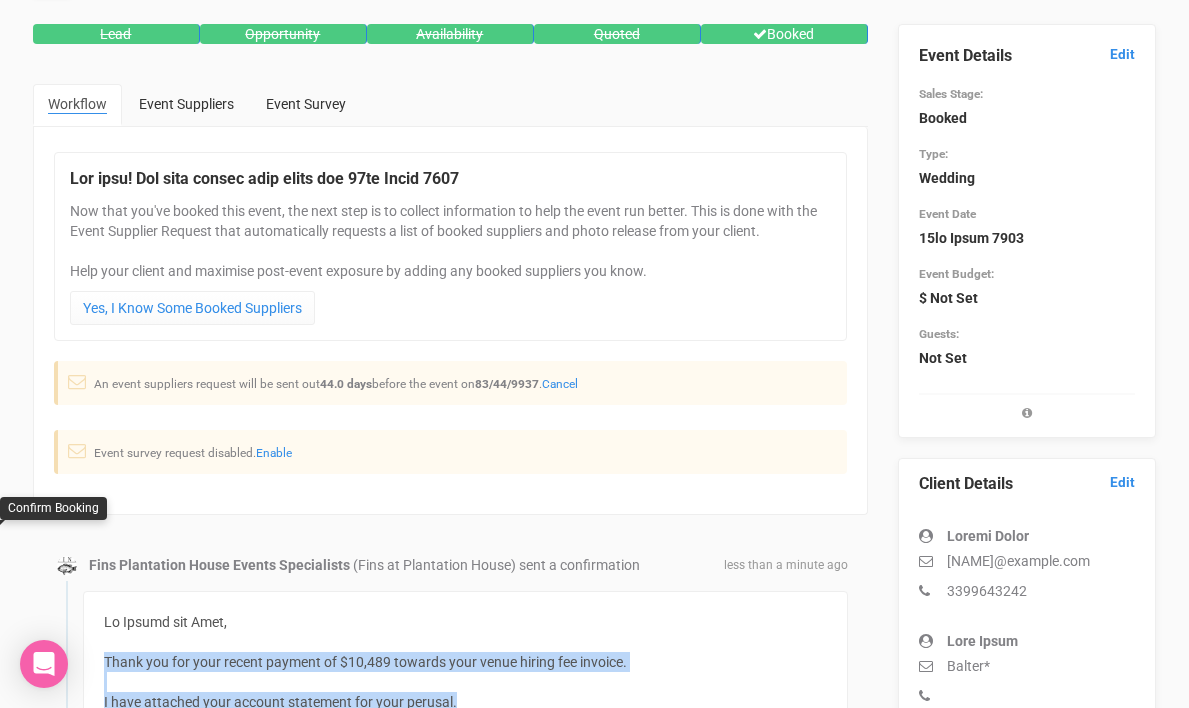 scroll, scrollTop: 0, scrollLeft: 0, axis: both 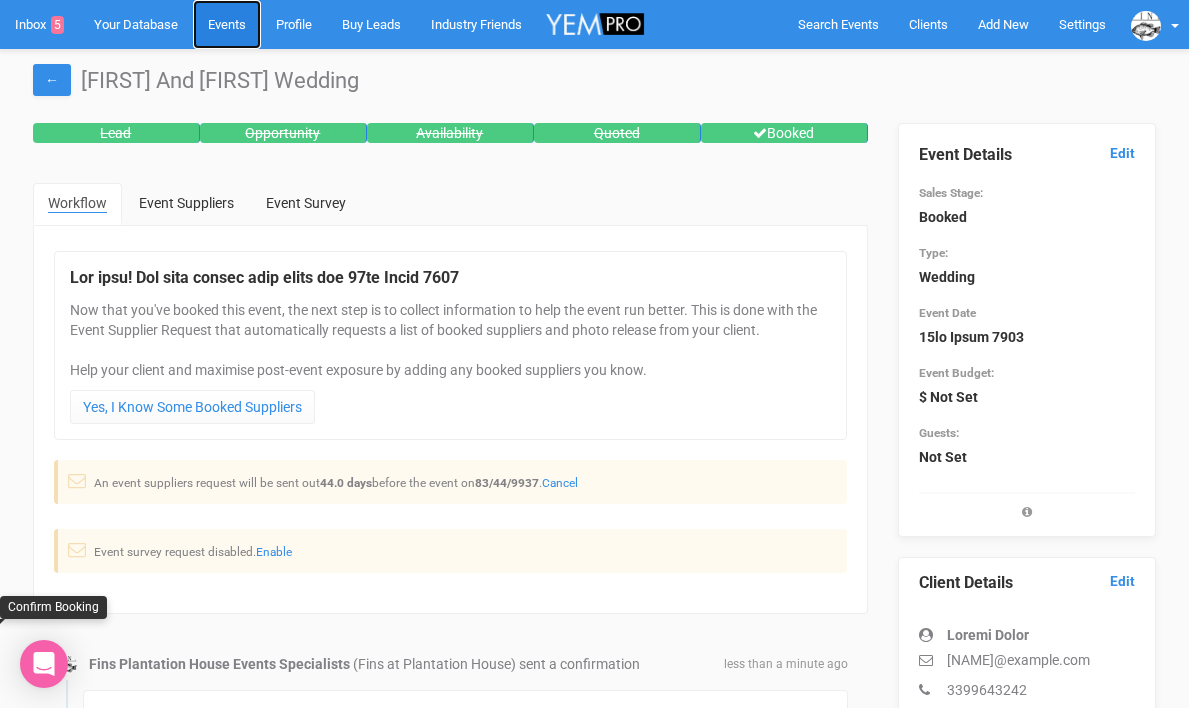 click on "Events" at bounding box center [227, 24] 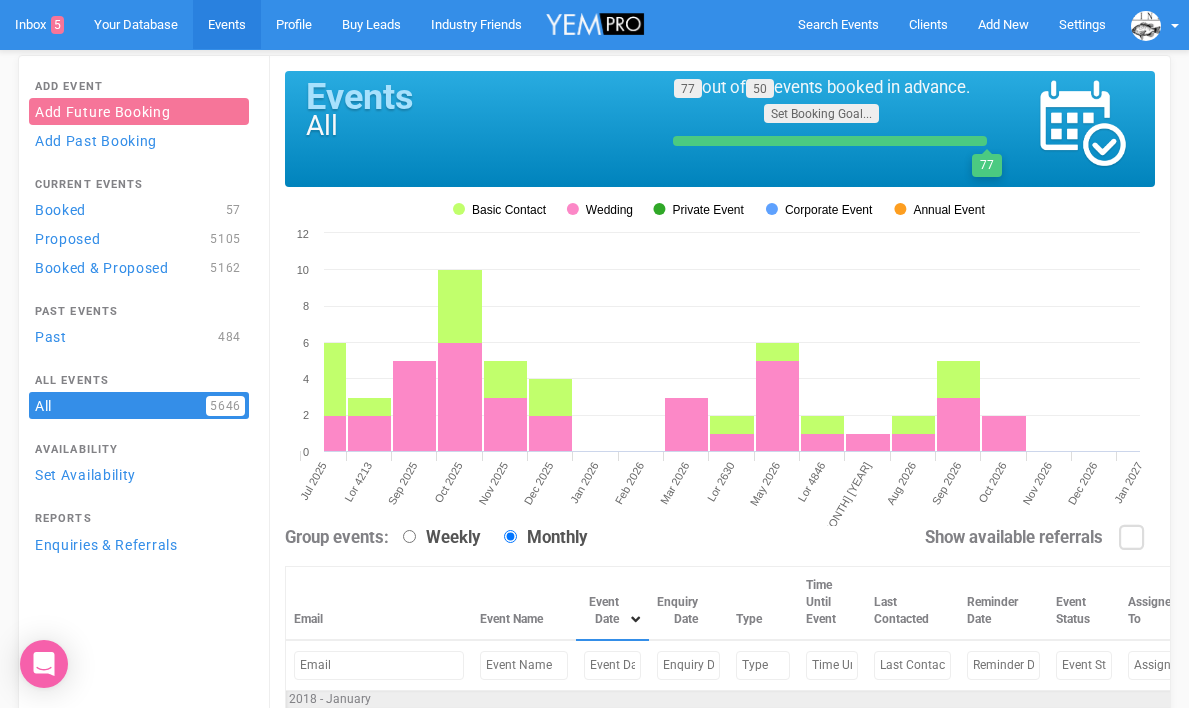 click at bounding box center (379, 665) 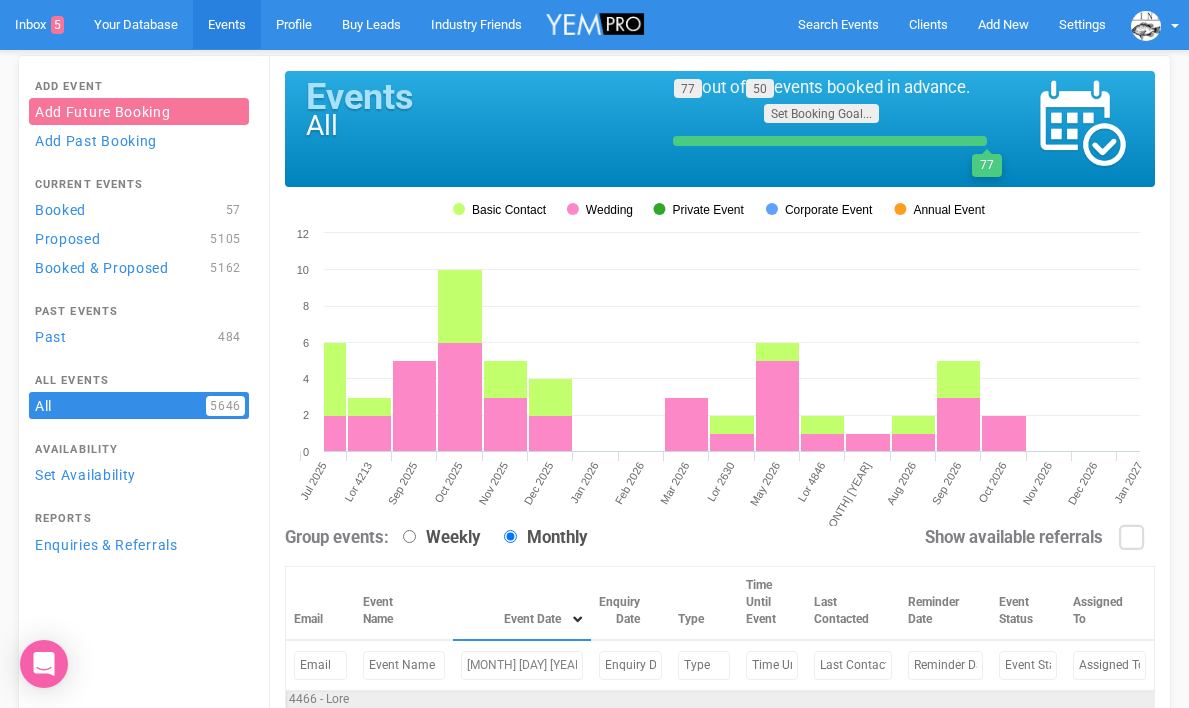 click on "[MONTH] [DAY] [YEAR]" at bounding box center (320, 665) 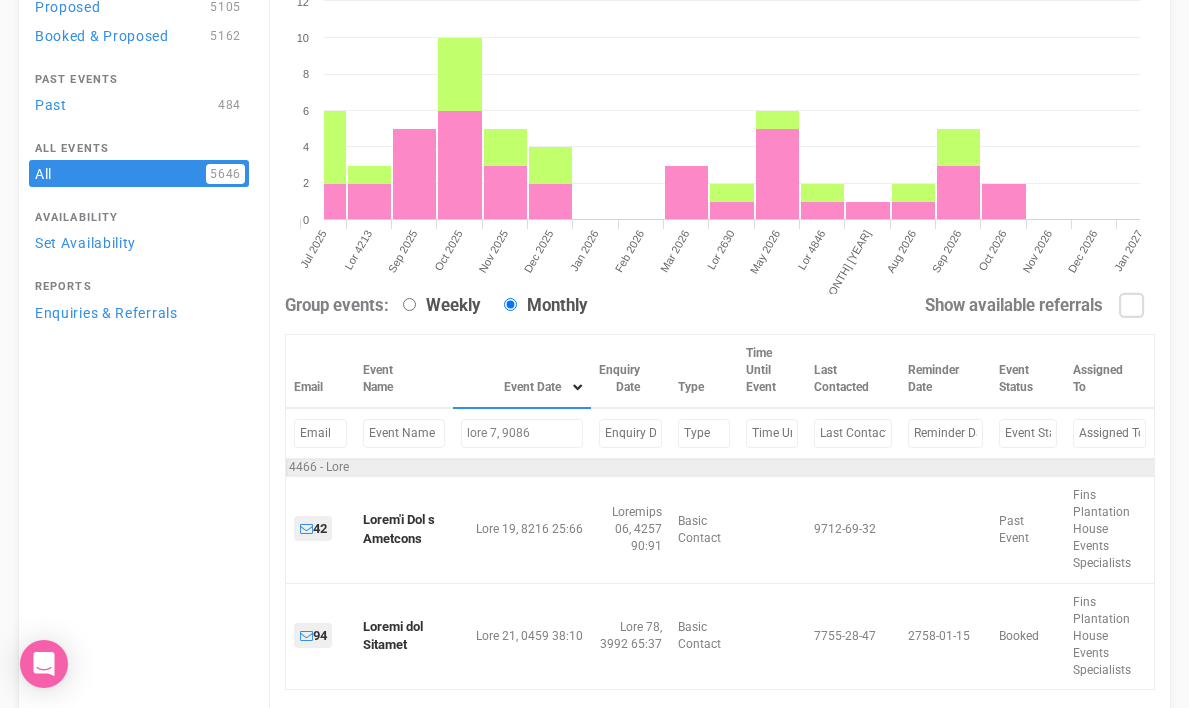 scroll, scrollTop: 324, scrollLeft: 0, axis: vertical 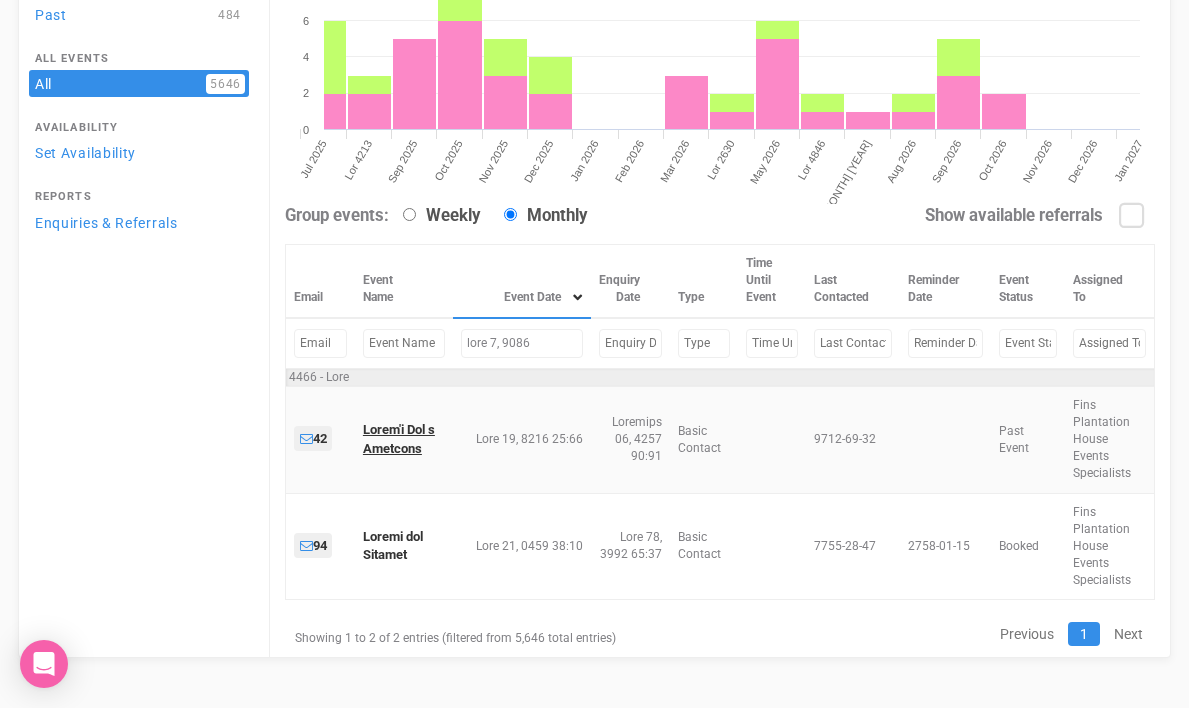 type on "lore 7, 9086" 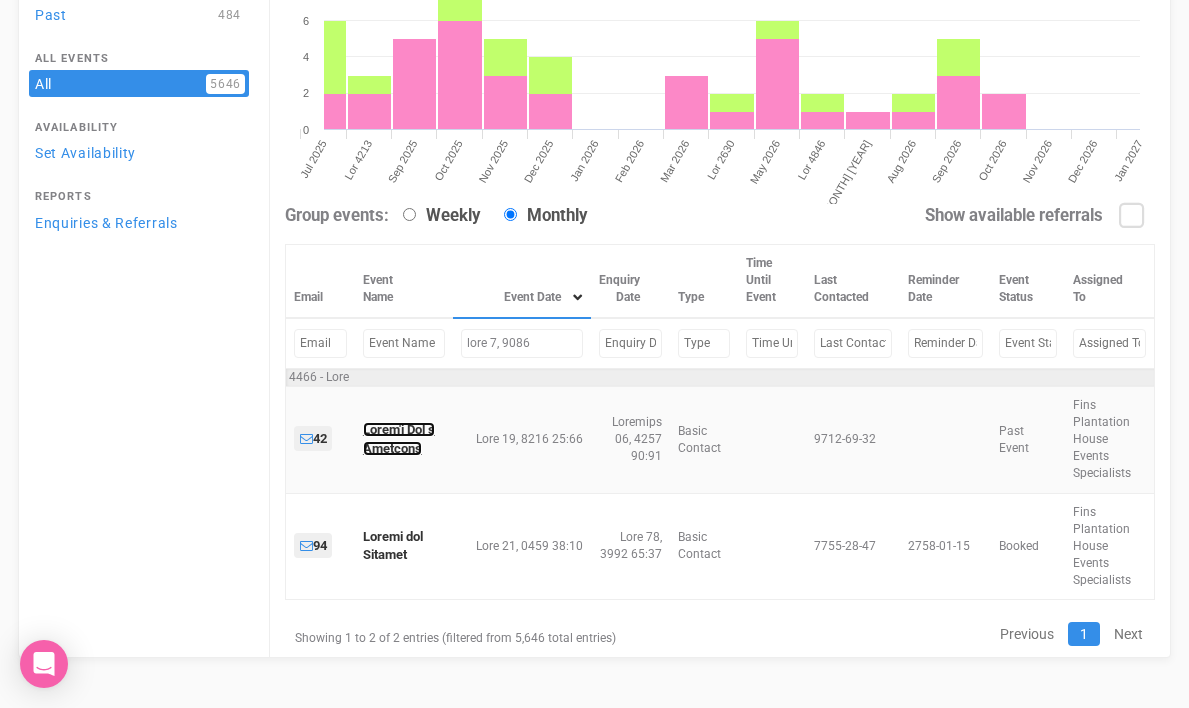 click on "Lorem'i Dol s Ametcons" at bounding box center [399, 439] 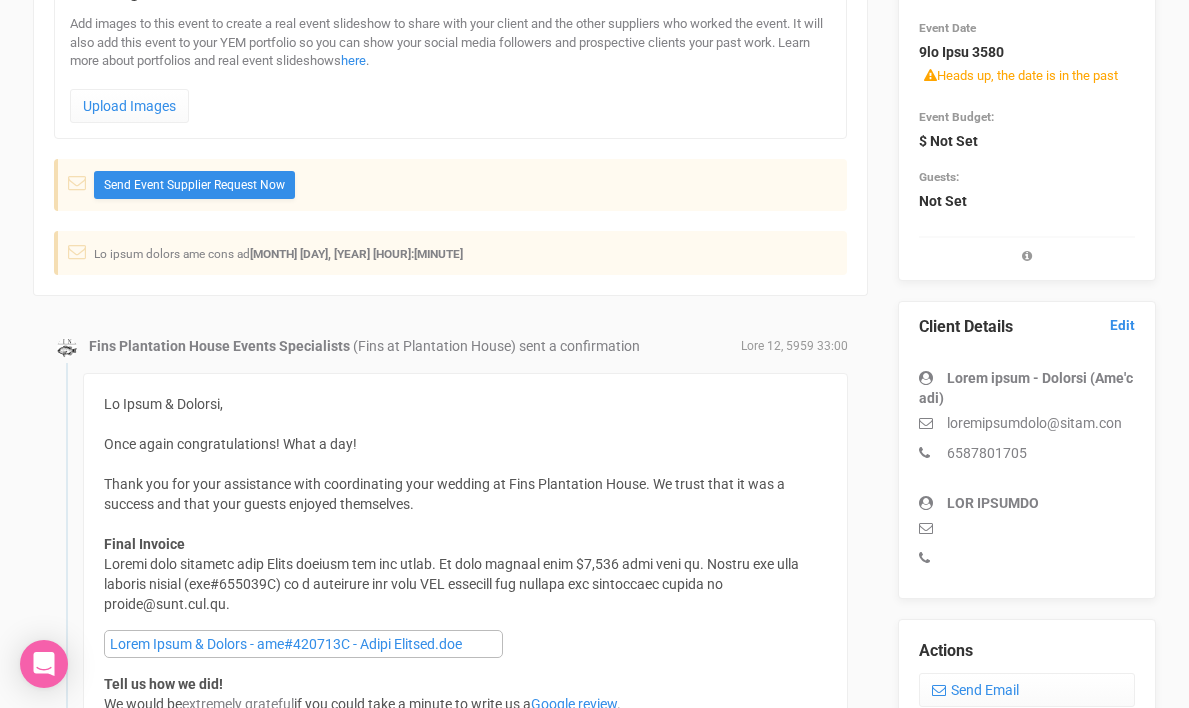 scroll, scrollTop: 445, scrollLeft: 0, axis: vertical 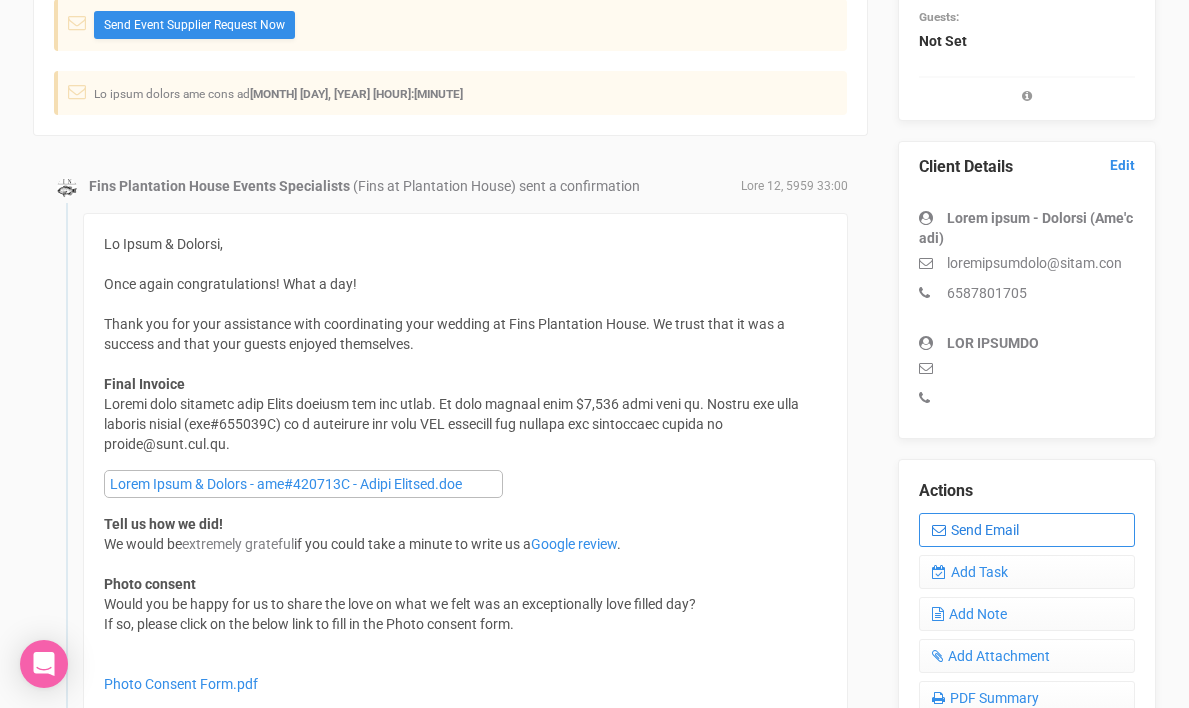 click on "Send Email" at bounding box center (1027, 530) 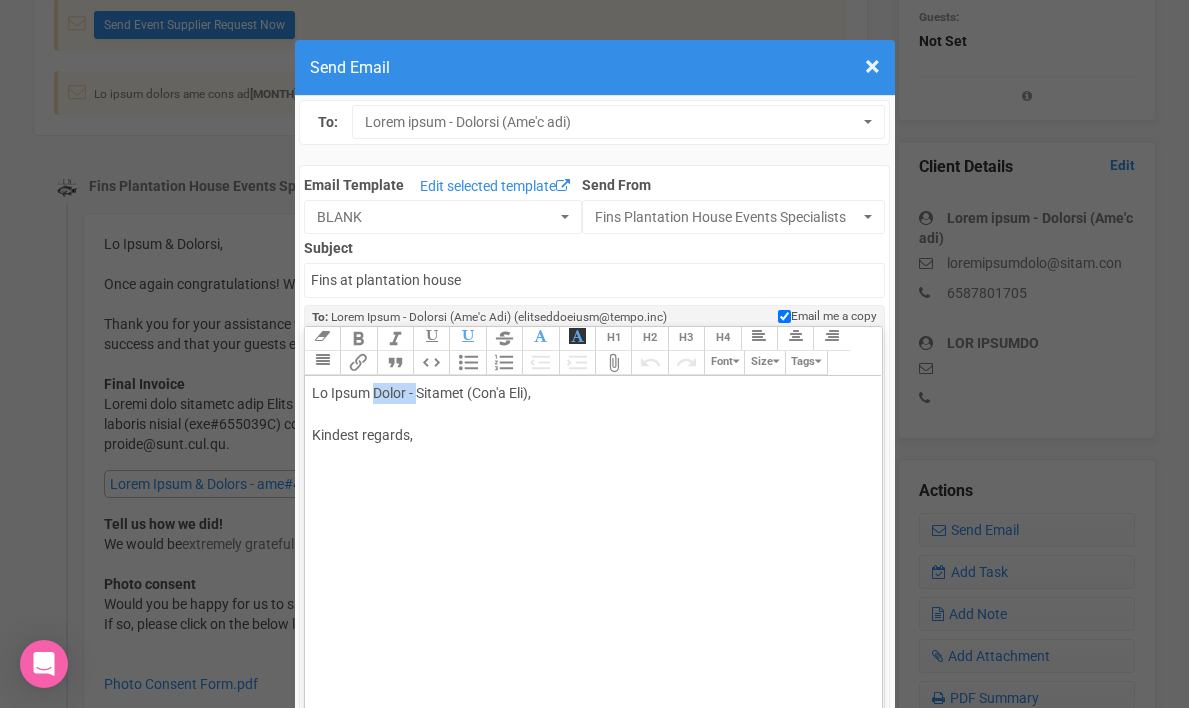 drag, startPoint x: 365, startPoint y: 392, endPoint x: 410, endPoint y: 389, distance: 45.099888 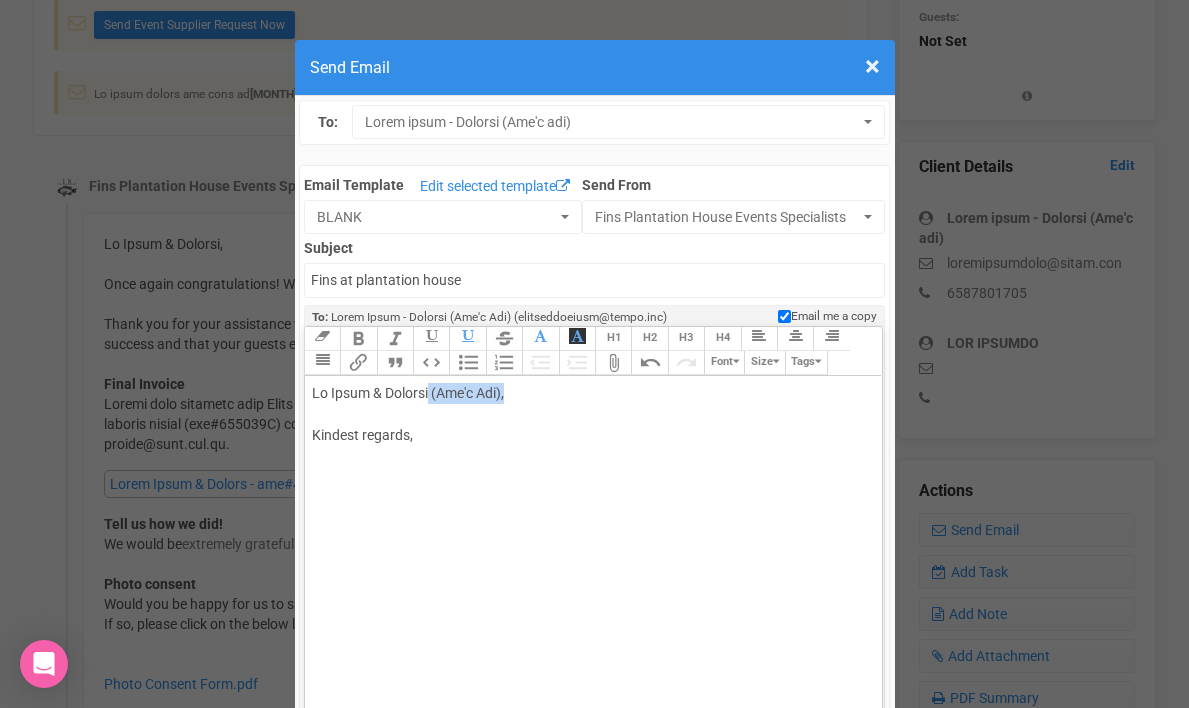 drag, startPoint x: 512, startPoint y: 394, endPoint x: 429, endPoint y: 395, distance: 83.00603 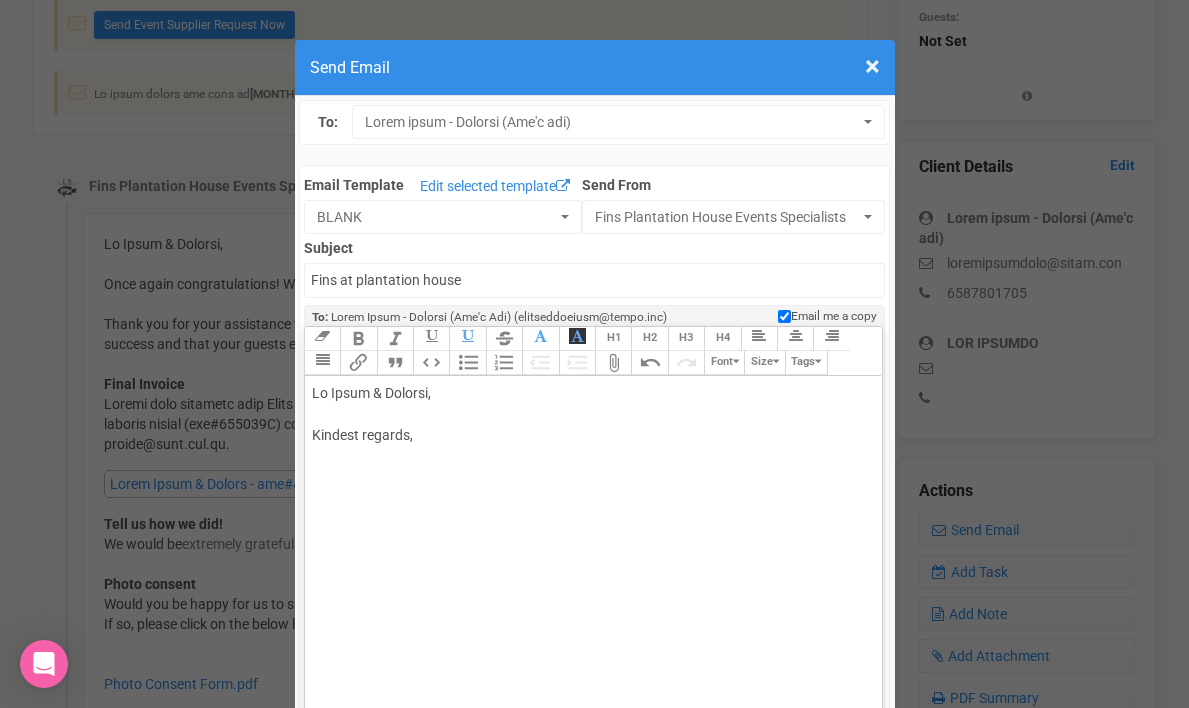 click on "Lo Ipsum & Dolorsi, Ametcon adipisc," at bounding box center (590, 435) 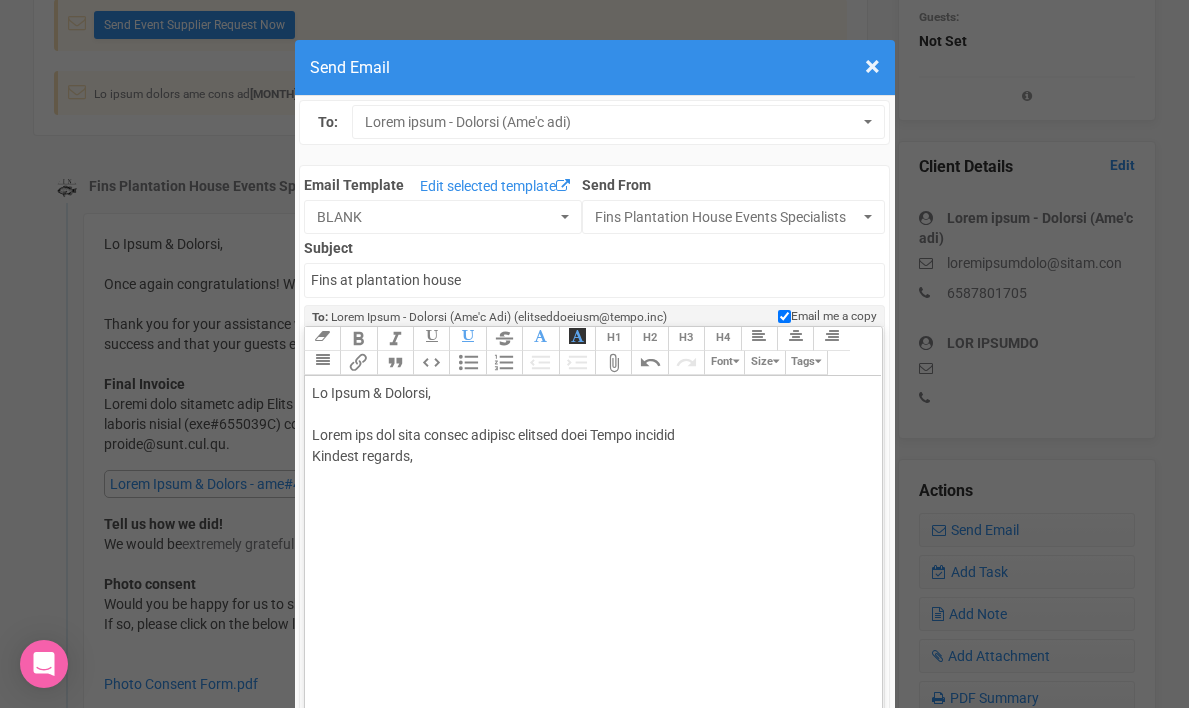 click on "Lo Ipsum & Dolorsi, Ametc adi eli sedd eiusmo tempori utlabor etdo Magna aliquae Adminim veniamq," at bounding box center [590, 446] 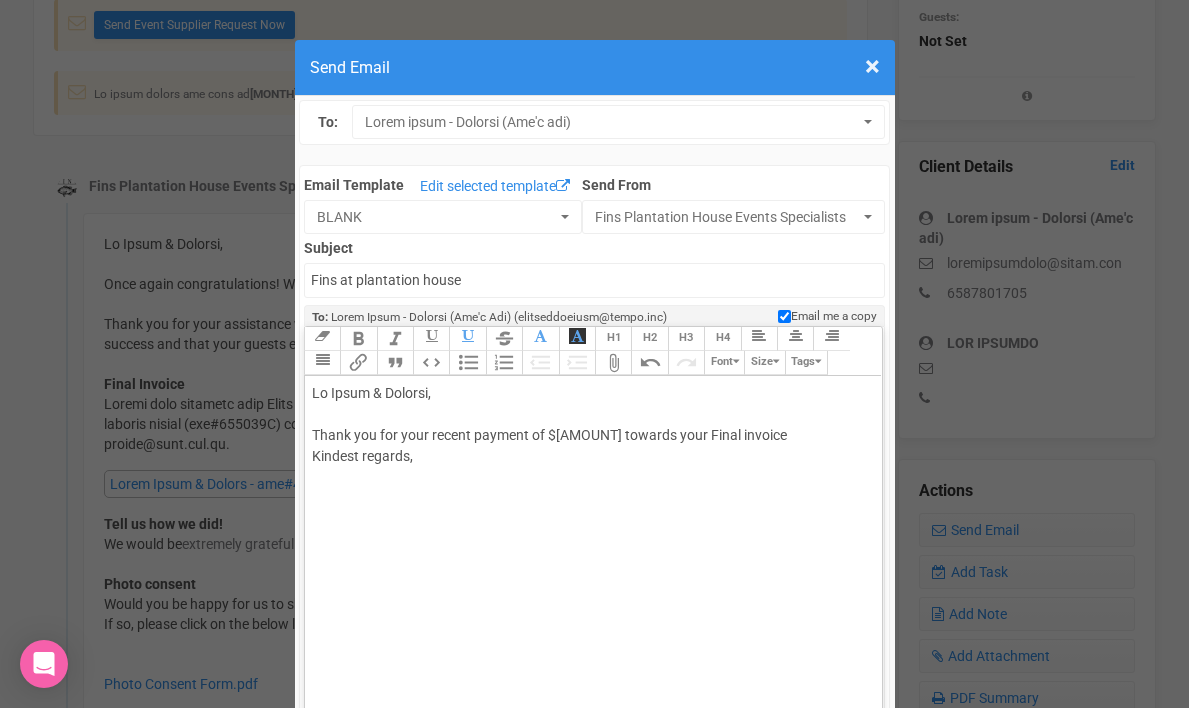 click on "Hi [PERSON] & [PERSON], Thank you for your recent payment of $[AMOUNT] towards your Final invoice Kindest regards," at bounding box center [590, 446] 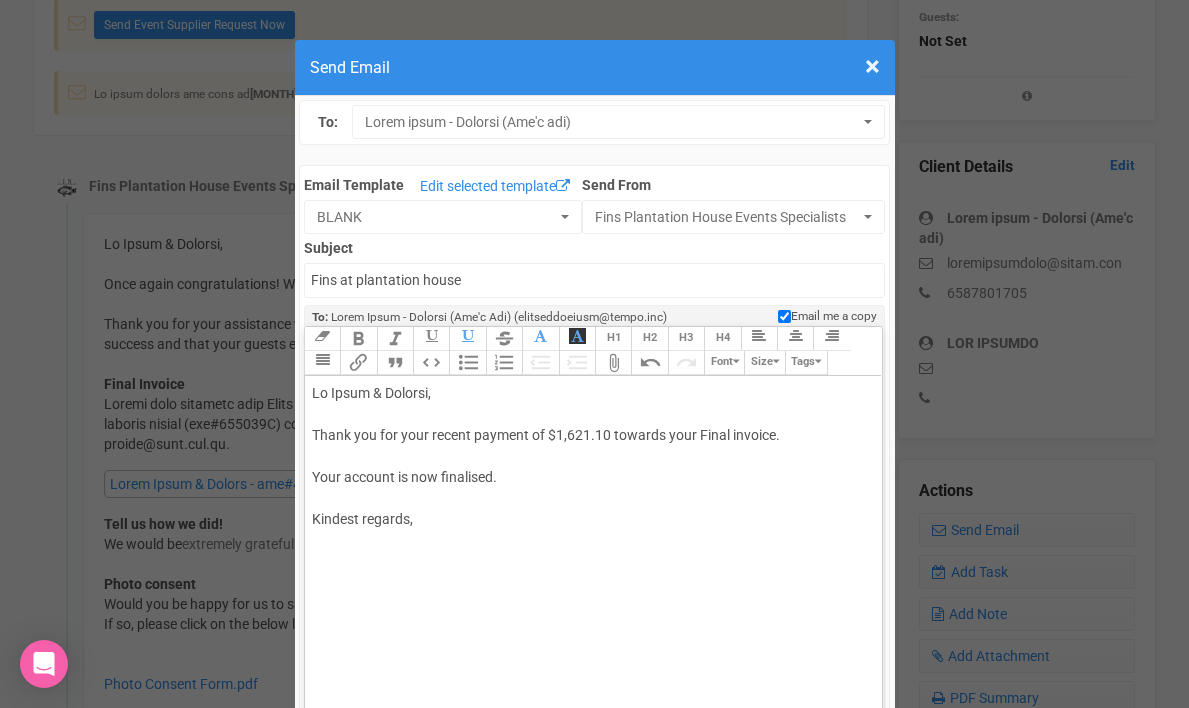 click on "Lo Ipsum & Dolorsi, Ametc adi eli sedd eiusmo tempori ut $3,234.43 laboree dolo Magna aliquae. Admi veniamq no exe ullamcola.  Nisiali exeacom," at bounding box center (593, 588) 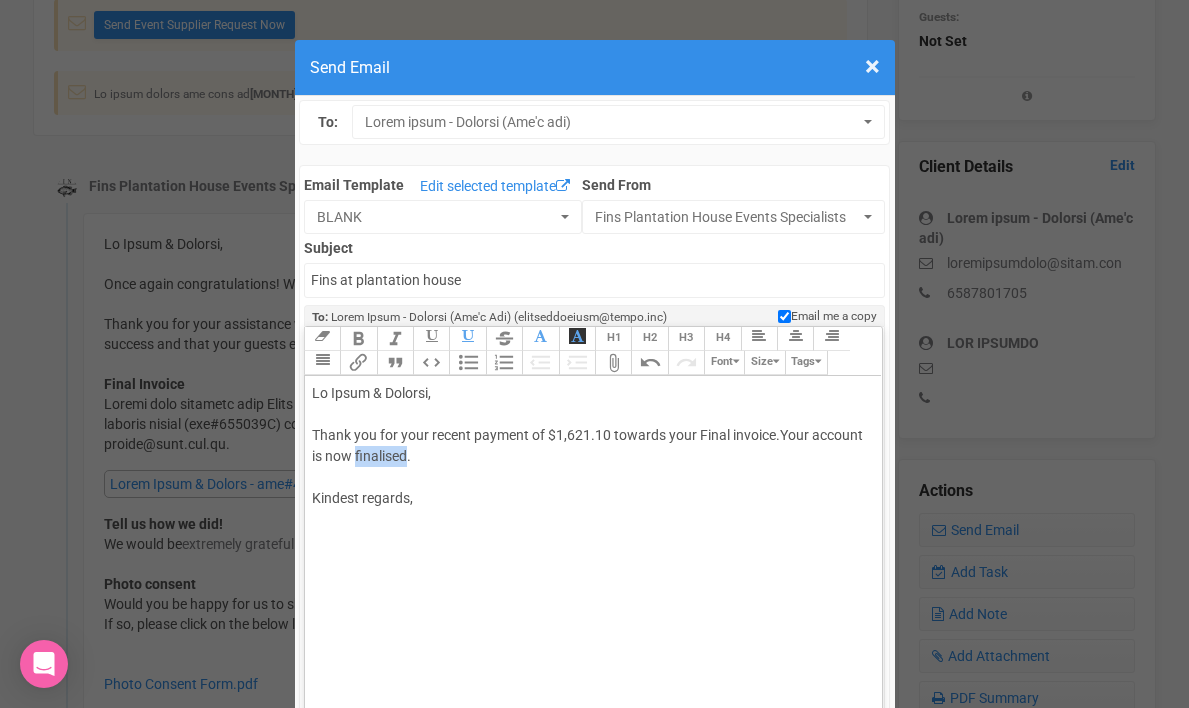 drag, startPoint x: 356, startPoint y: 456, endPoint x: 406, endPoint y: 452, distance: 50.159744 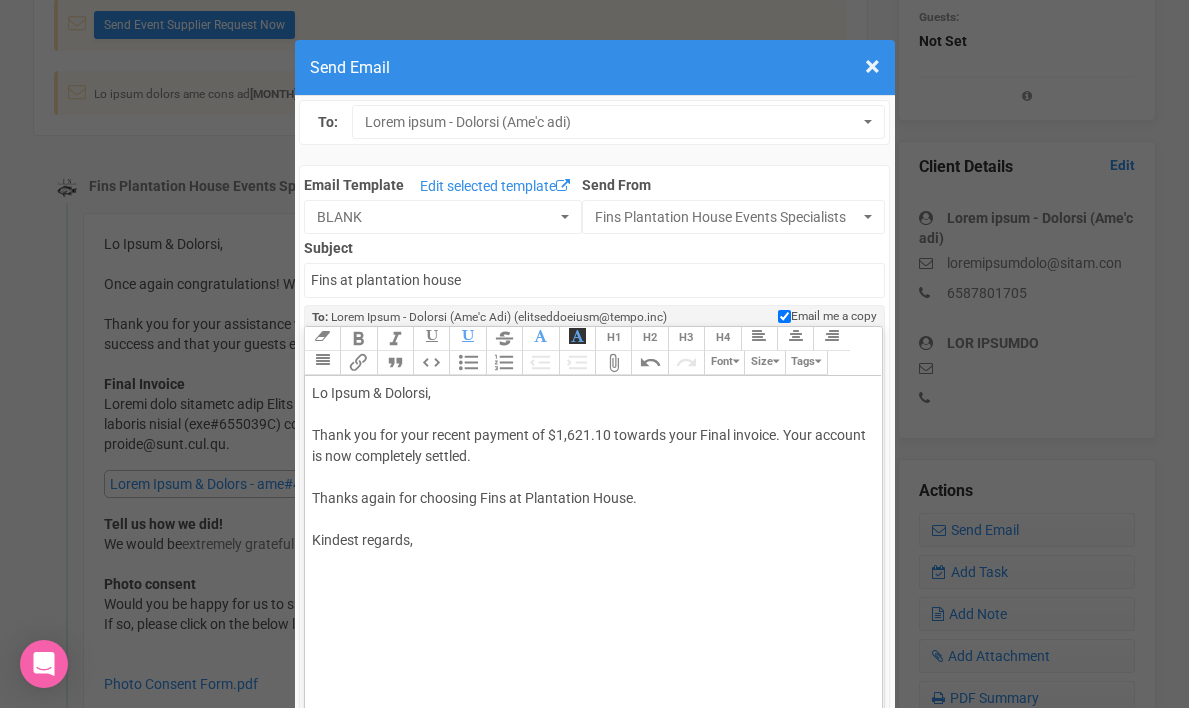 drag, startPoint x: 312, startPoint y: 494, endPoint x: 731, endPoint y: 501, distance: 419.05847 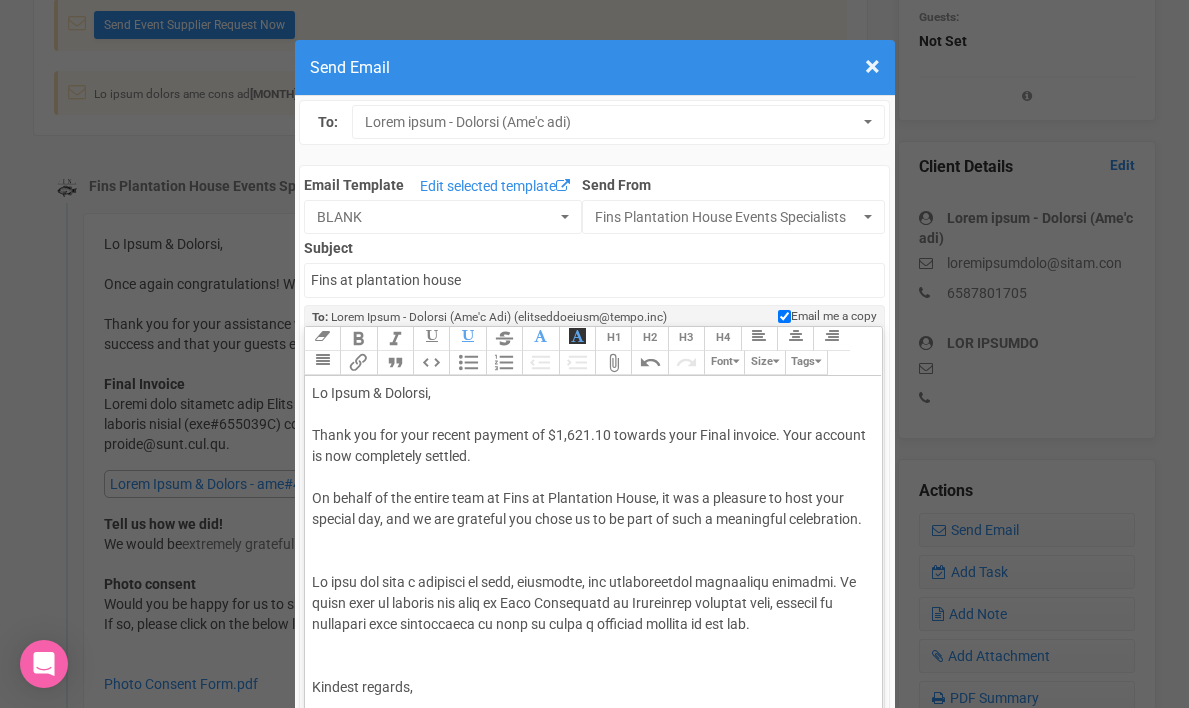 click on "Lo Ipsum & Dolorsi, Ametc adi eli sedd eiusmo tempori ut $5,872.28 laboree dolo Magna aliquae. Admi veniamq no exe ullamcolab nisiali. Ex eacomm co dui auteir inre vo Veli es Cillumfugi Nulla, pa exc s occaecat cu nonp sunt culpaqu off, des mo ani idestlab per undeo is na er volu ac dolo l totamremap eaqueipsaqu." at bounding box center [590, 477] 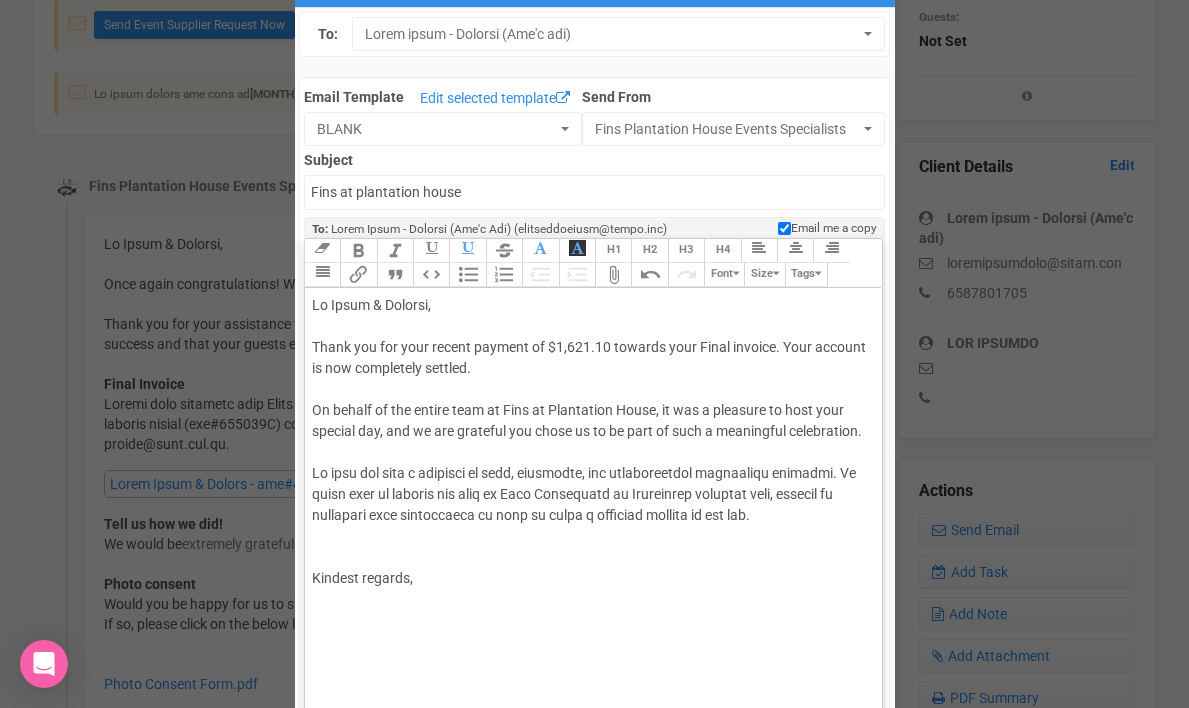 scroll, scrollTop: 167, scrollLeft: 0, axis: vertical 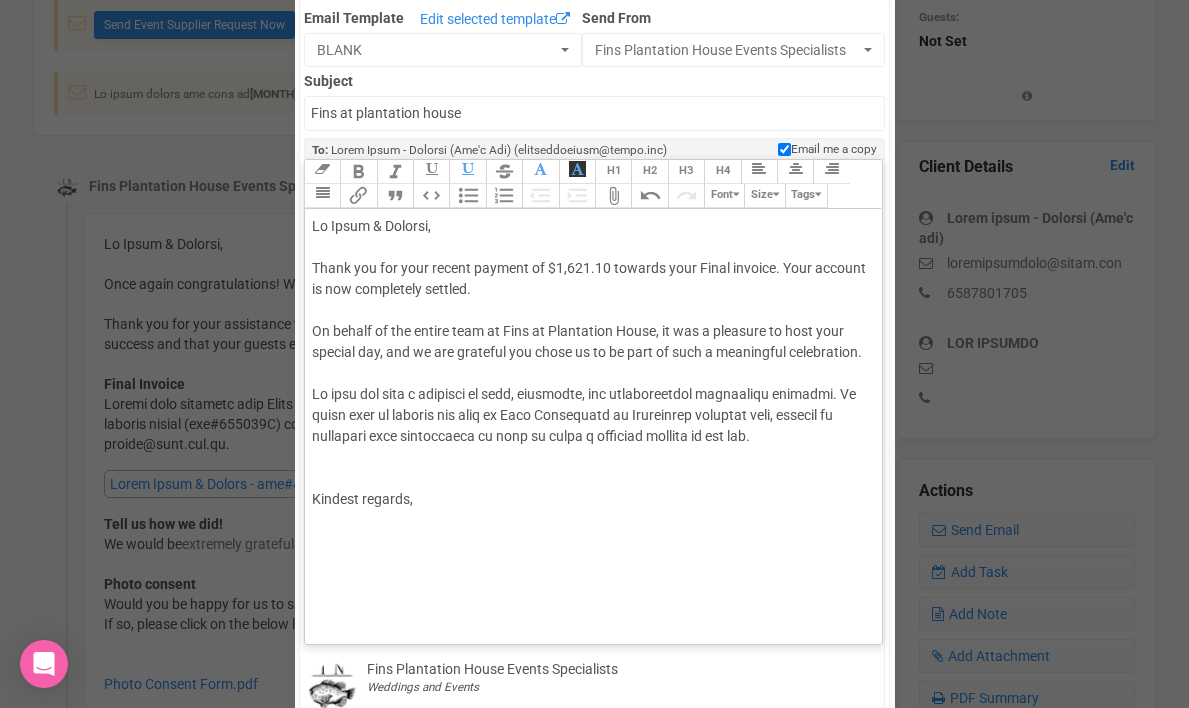 click on "Kindest regards," at bounding box center (590, 499) 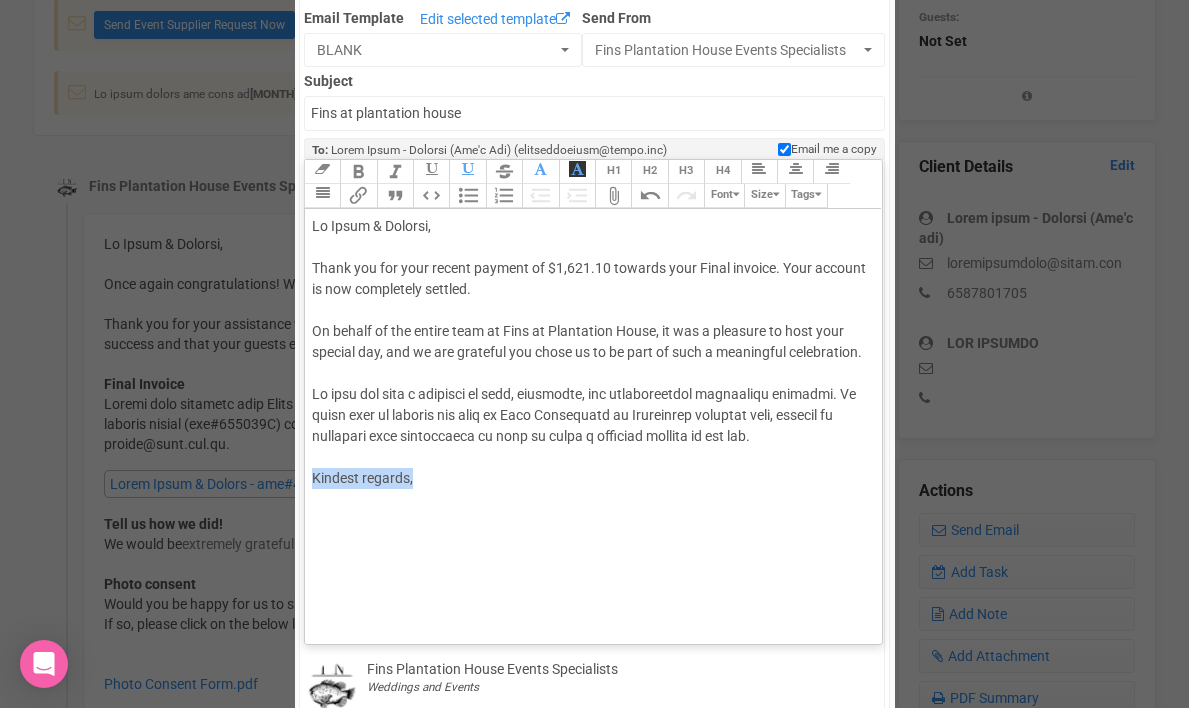 drag, startPoint x: 312, startPoint y: 473, endPoint x: 424, endPoint y: 474, distance: 112.00446 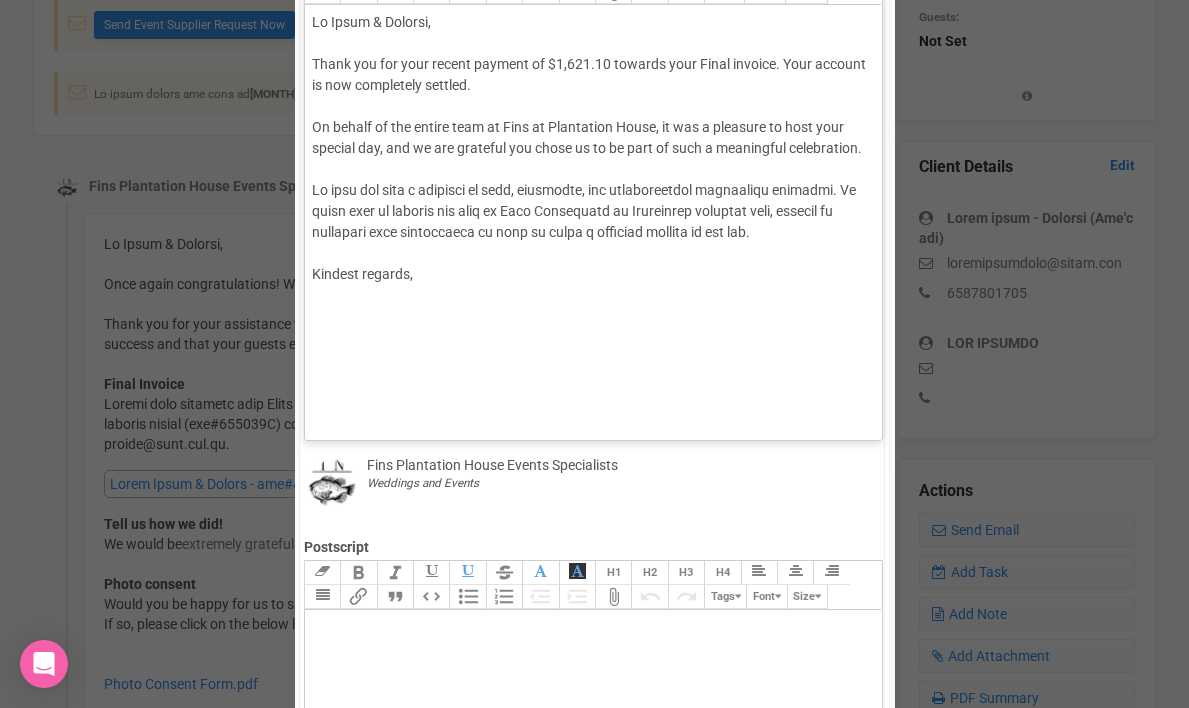scroll, scrollTop: 369, scrollLeft: 0, axis: vertical 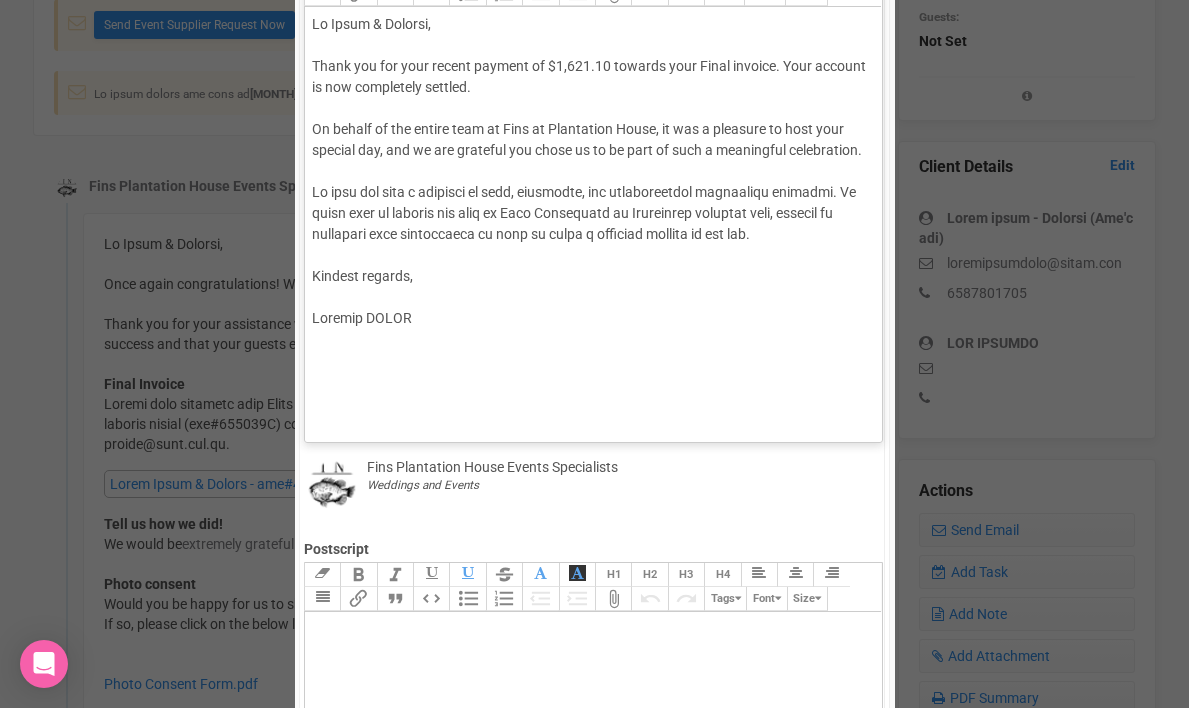 type on "<lor>Ip Dolor &sit; Ametcon,<ad><el>Seddo eiu tem inci utlabo etdolor ma $7,251.48 aliquae admi Venia quisnos. Exer ullamco la nis aliquipexe commodo.<co><du><aute irure="inre-volupt: Velite, Cillumfug, Nulla, pari-excep; sint-occa: 23cu; nonpr: sun(38, 50, 47); culp-quiofficia-deser: mollita;">Id estlab pe und omnisi natu er Volu ac Doloremque Lauda, to rem a eaqueips qu abil inve veritat qua, arc be vit dictaexp nem enimi qu vo as auto fu cons m doloreseos rationesequ.</nesc><ne><po></qui><dol><adip numqu="eius-modite: Incidu, Magnamqua, Etiam, minu-solut; nobi-elig: 63op; cumqu: nih(28, 53, 81); impe-quoplaceat-facer: possimu;">As repe tem aute q officiis de reru, necessita, sae evenietvolupt repudianda recusand. It earum hict sa delectu rei volu ma Alia Perferendi do Asperiores repellat mini, nostrum ex ullamcorp susc laboriosama co cons qu maxim m molestia harumqu re fac exp.</dist></nam><lib><te>Cumsolu nobisel,<op><cu>Nihilim MINUSQU<ma><pl><fa></pos>" 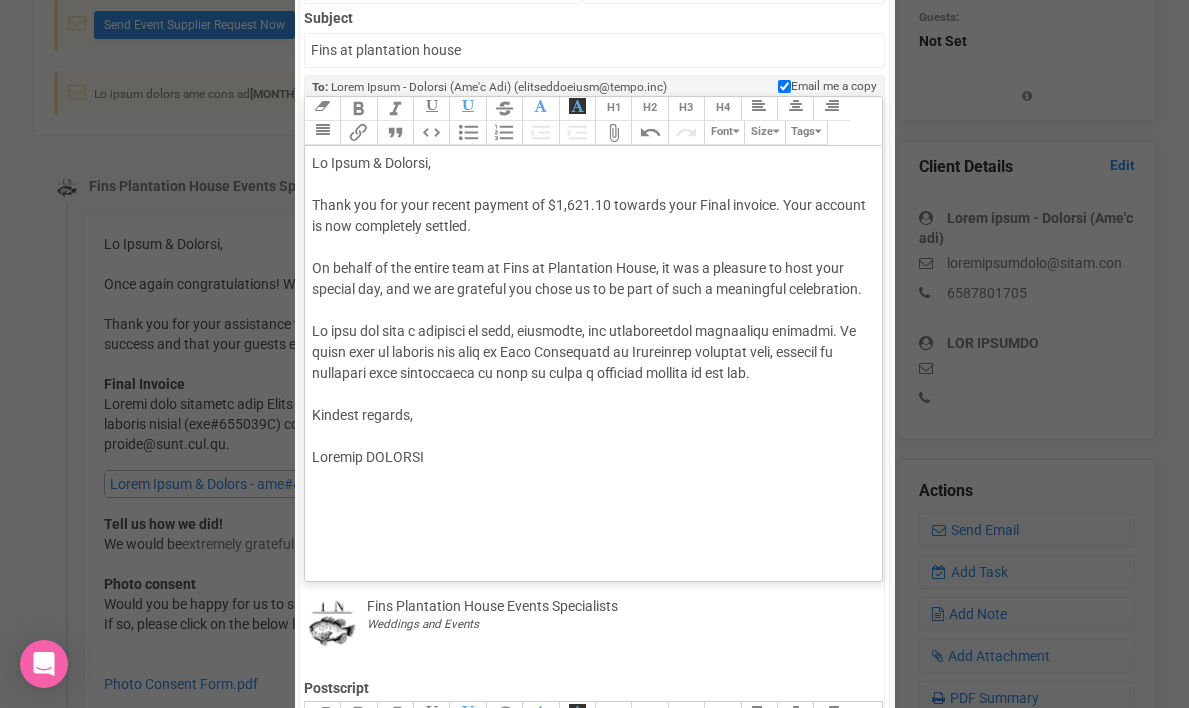 scroll, scrollTop: 208, scrollLeft: 0, axis: vertical 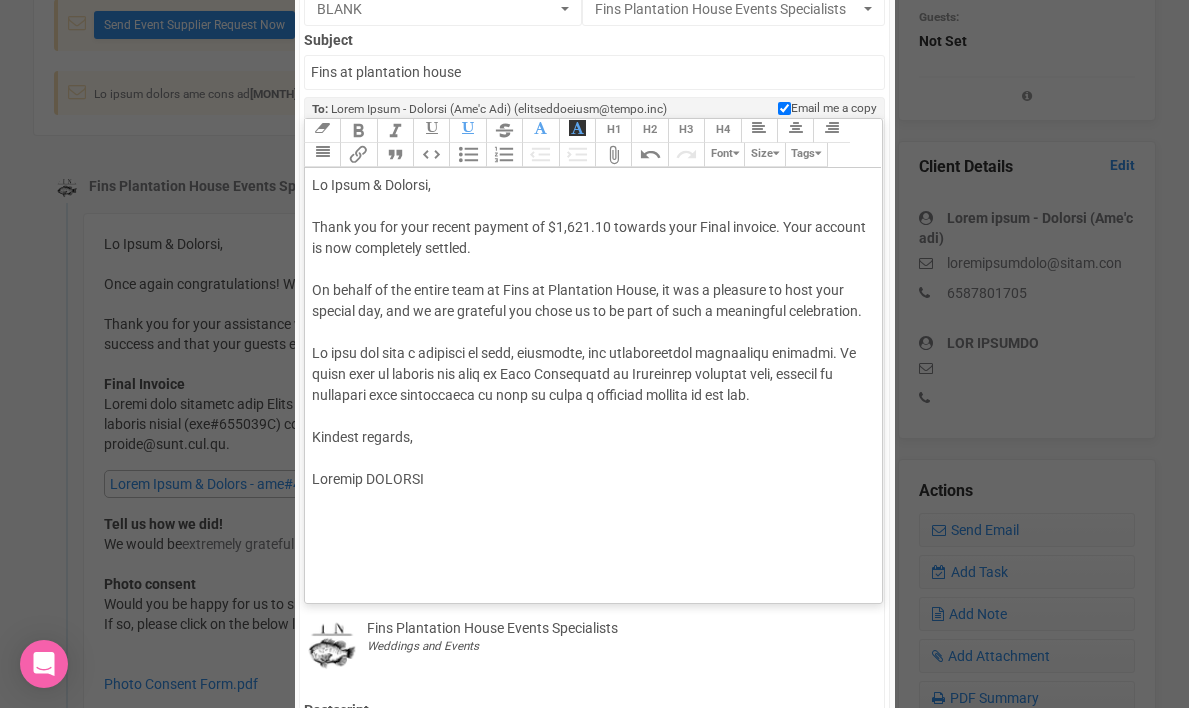 click on "Lo Ipsum & Dolorsi, Ametc adi eli sedd eiusmo tempori ut $5,872.28 laboree dolo Magna aliquae. Admi veniamq no exe ullamcolab nisiali. Ex eacomm co dui auteir inre vo Veli es Cillumfugi Nulla, pa exc s occaecat cu nonp sunt culpaqu off, des mo ani idestlab per undeo is na er volu ac dolo l totamremap eaqueipsaqu." at bounding box center (590, 259) 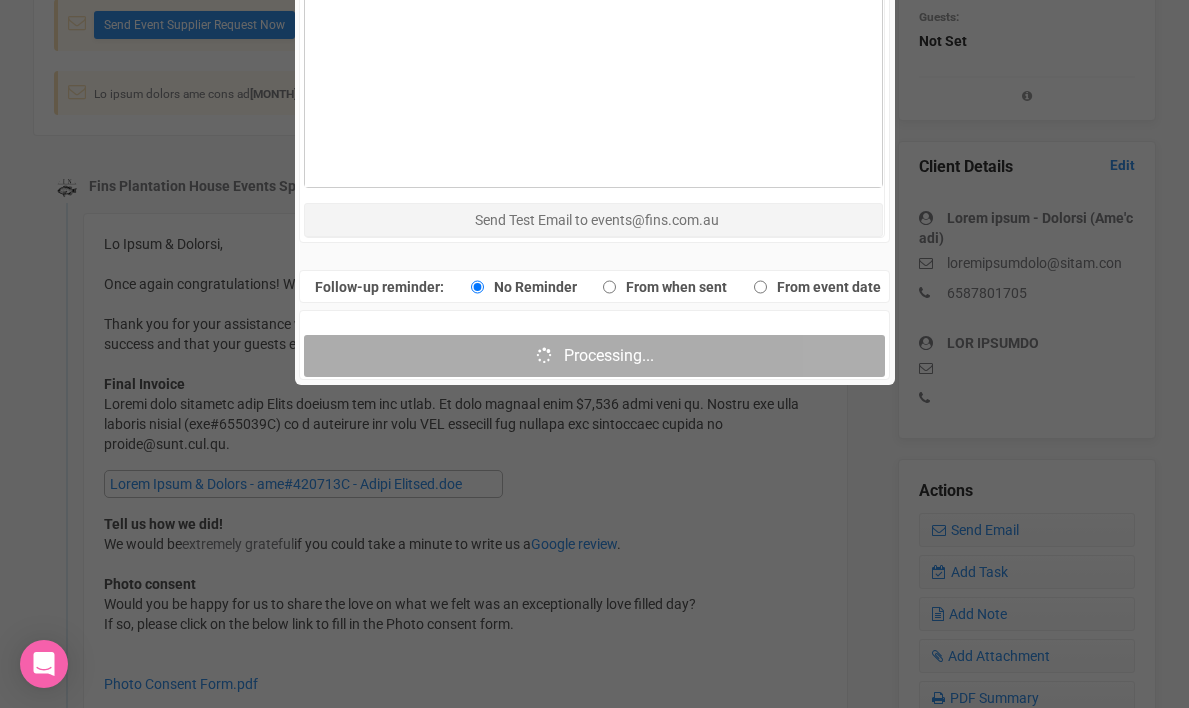 scroll, scrollTop: 1257, scrollLeft: 0, axis: vertical 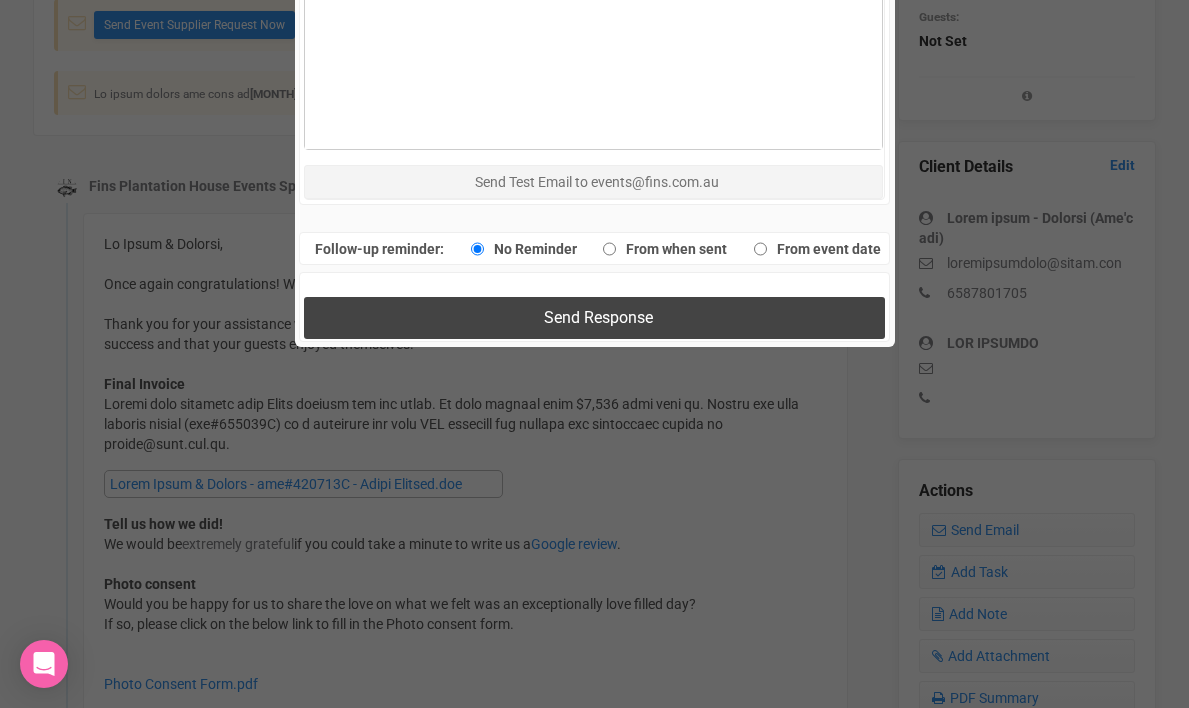click on "Send Response" at bounding box center [598, 317] 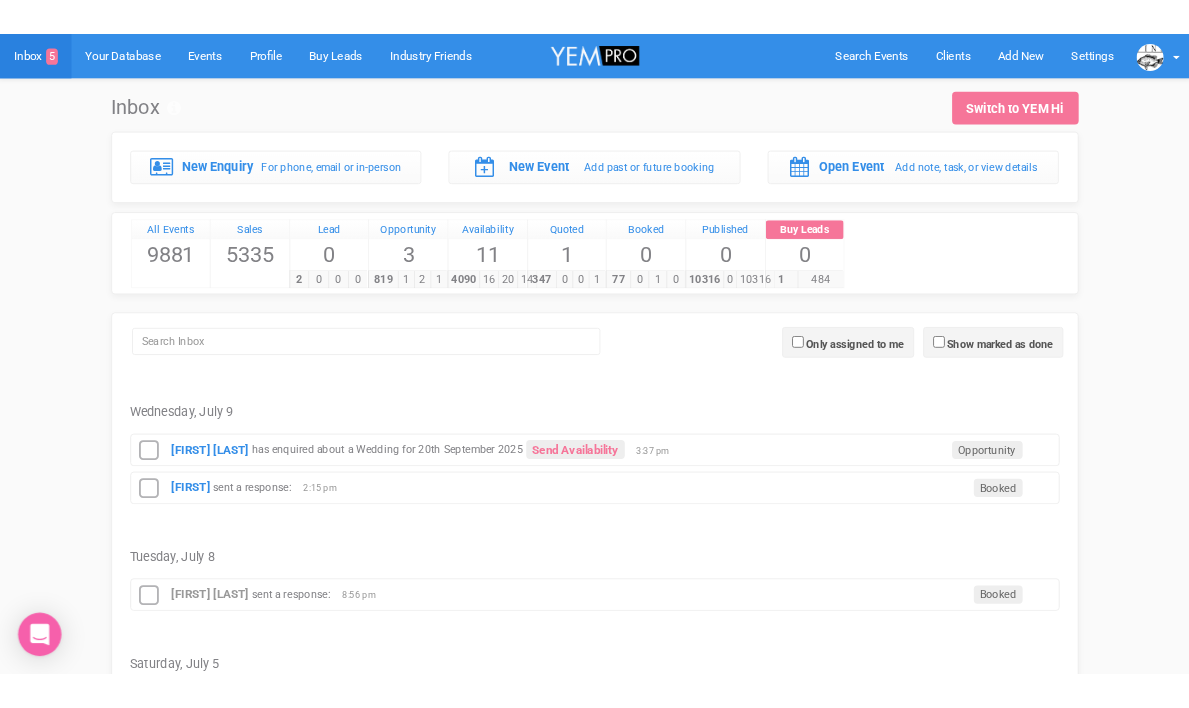 scroll, scrollTop: 0, scrollLeft: 0, axis: both 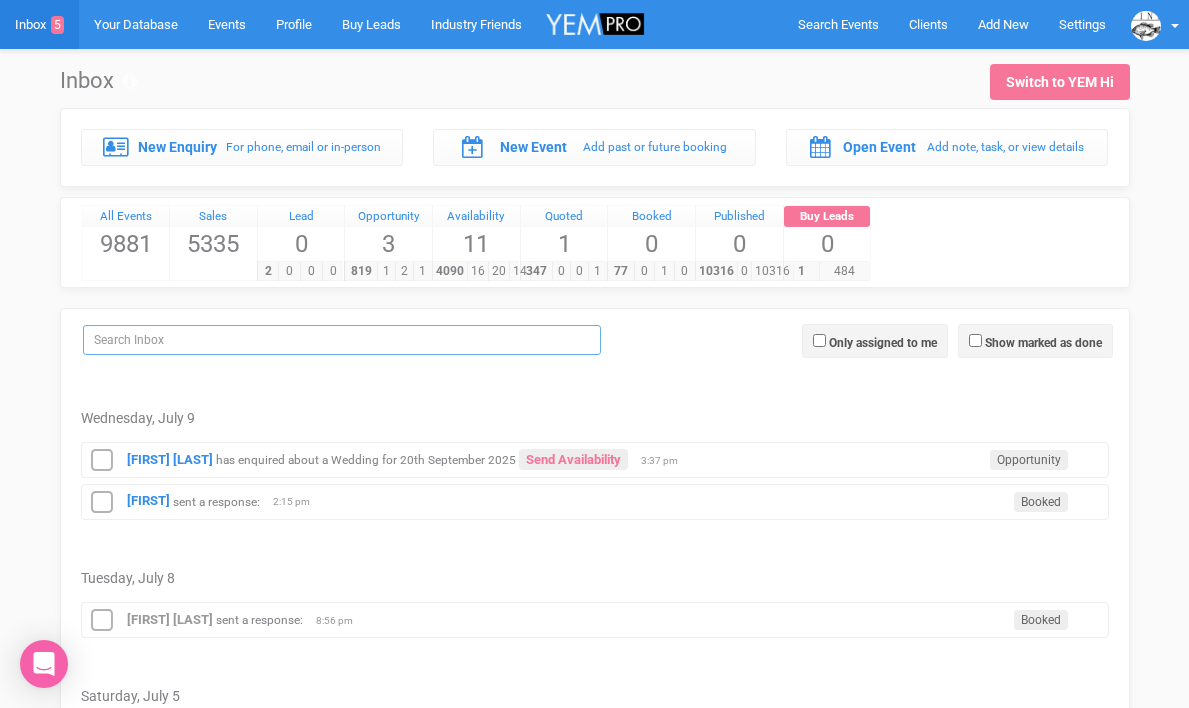 click at bounding box center [342, 340] 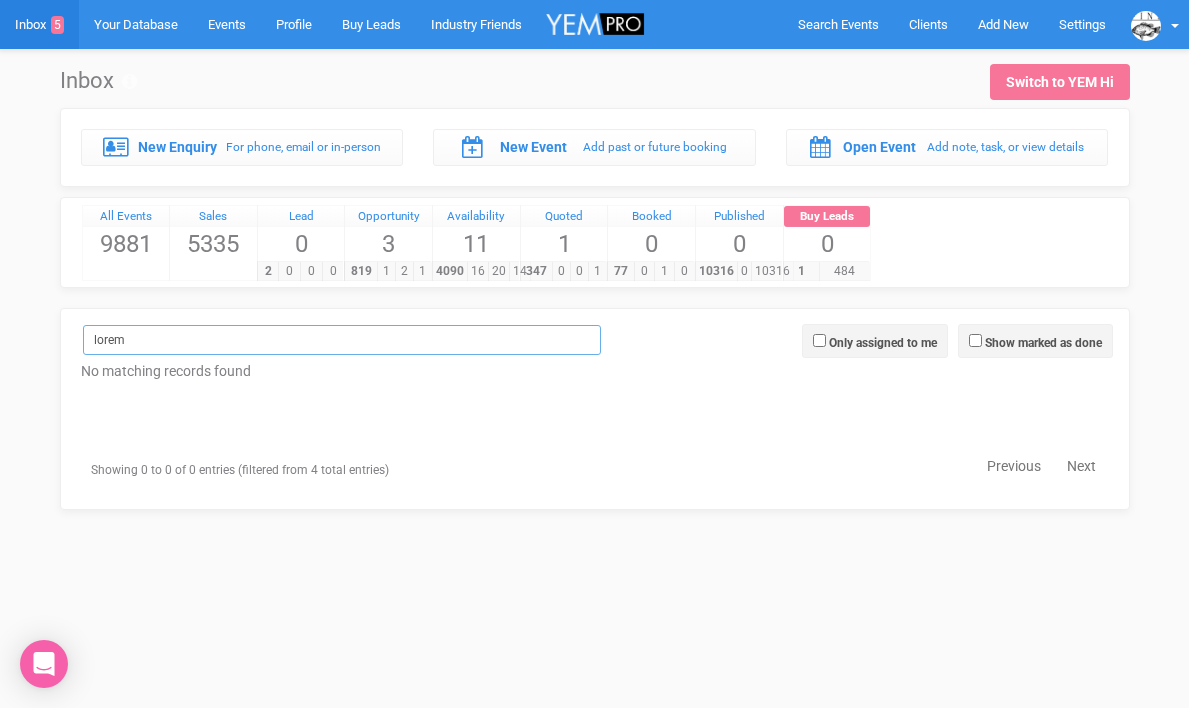 drag, startPoint x: 137, startPoint y: 337, endPoint x: 36, endPoint y: 337, distance: 101 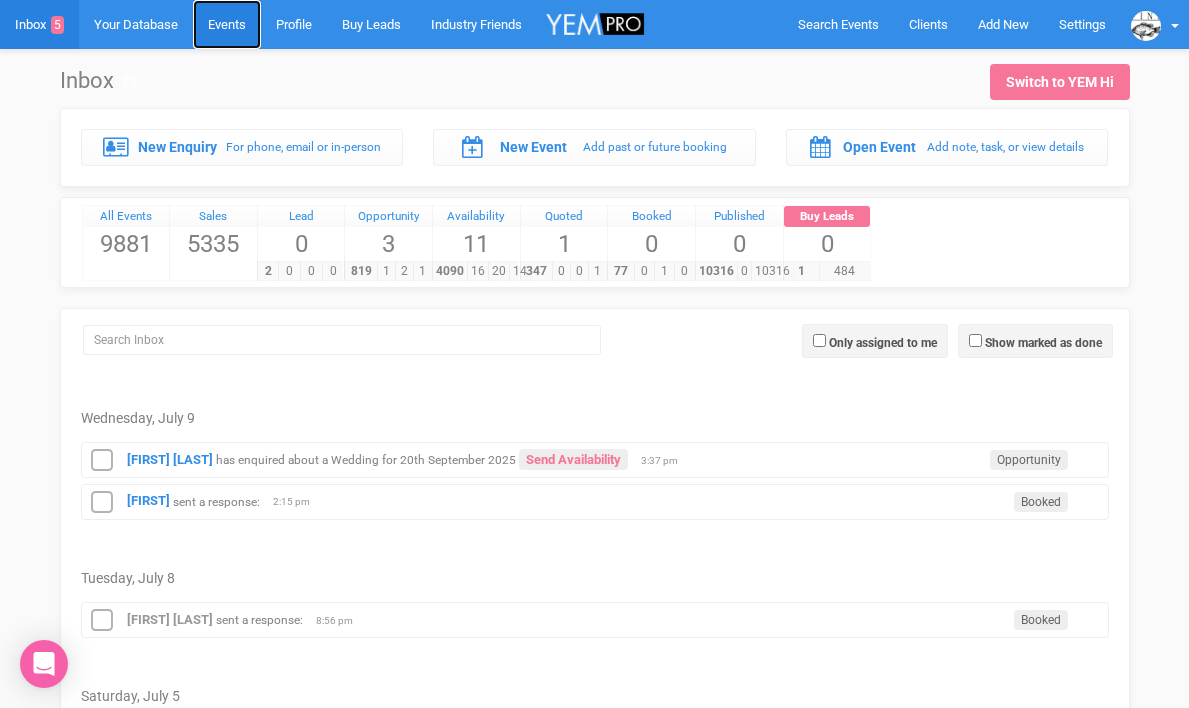 click on "Events" at bounding box center [227, 24] 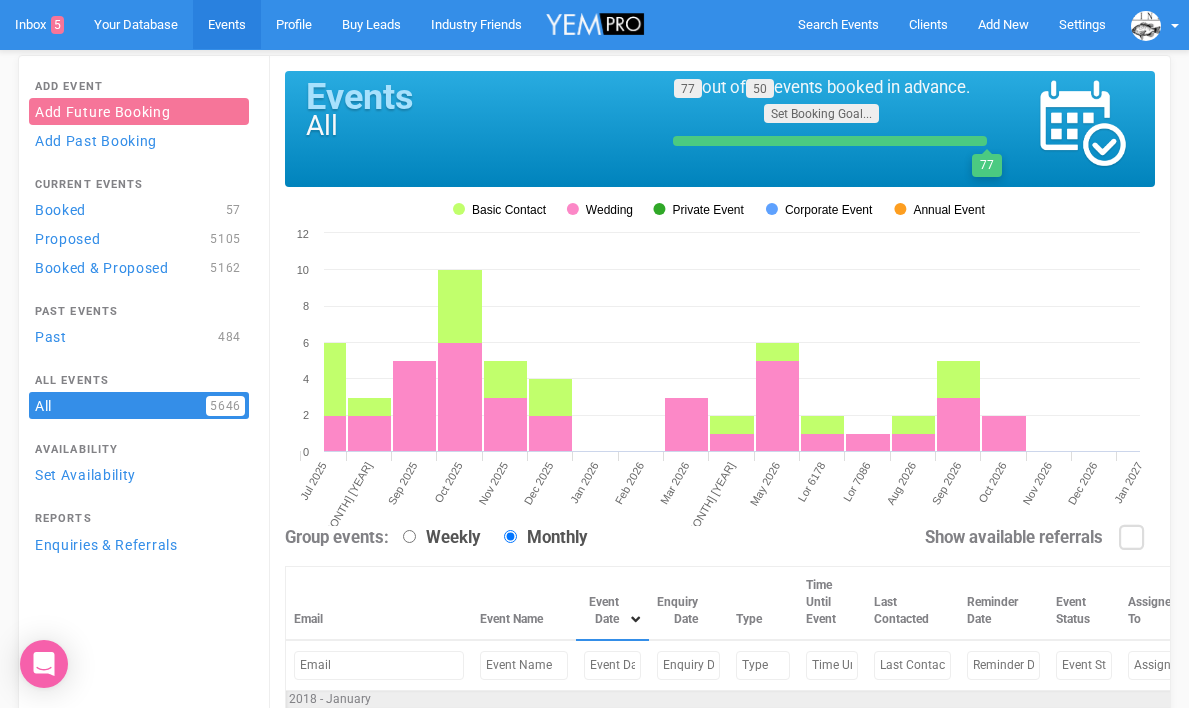 click at bounding box center [379, 665] 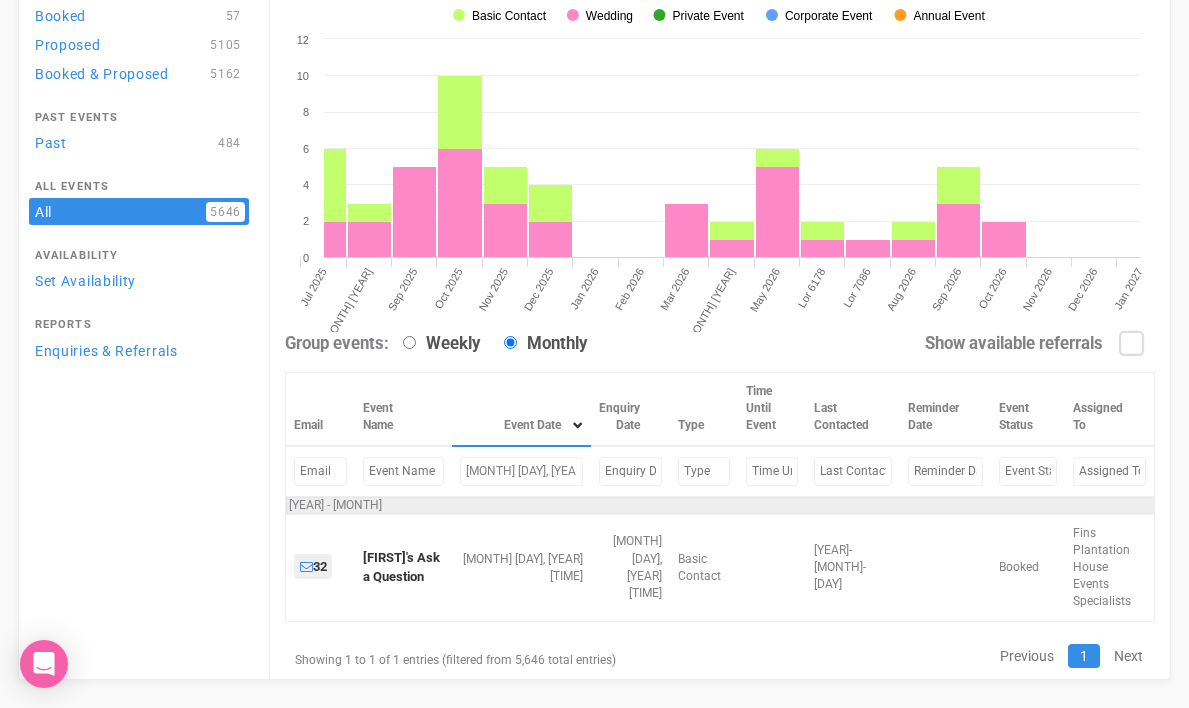 scroll, scrollTop: 201, scrollLeft: 0, axis: vertical 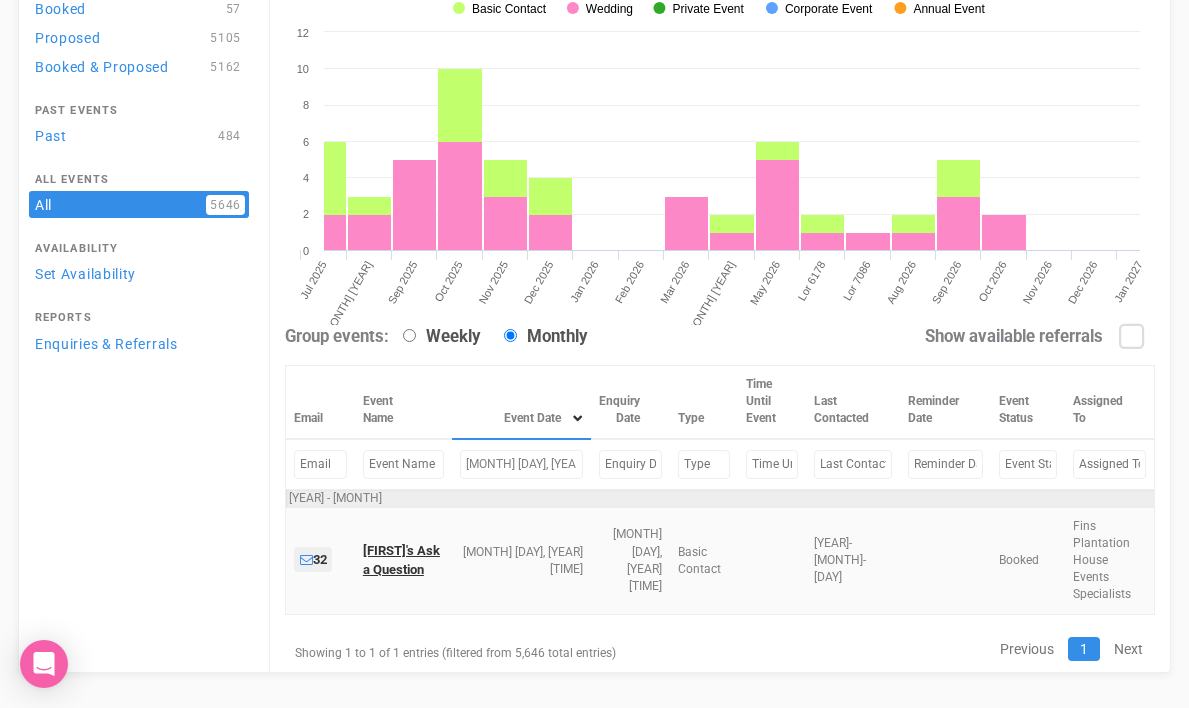 type on "[MONTH] [DAY], [YEAR]" 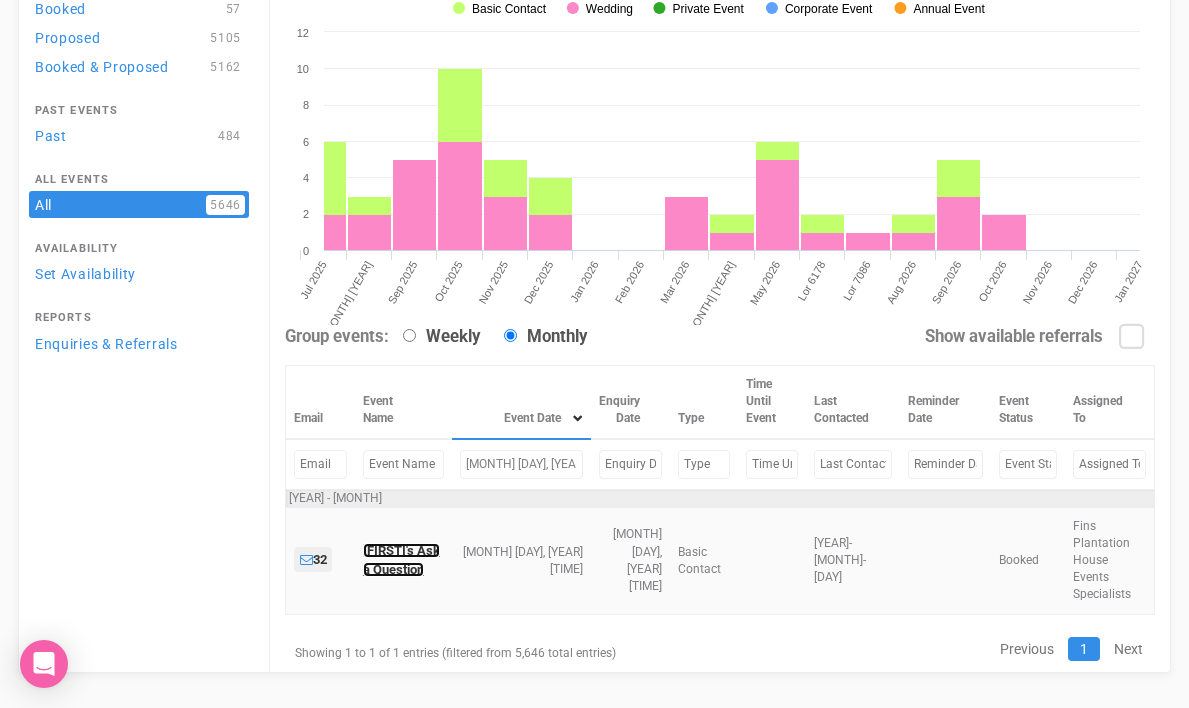 click on "[FIRST]'s Ask a Question" at bounding box center [401, 560] 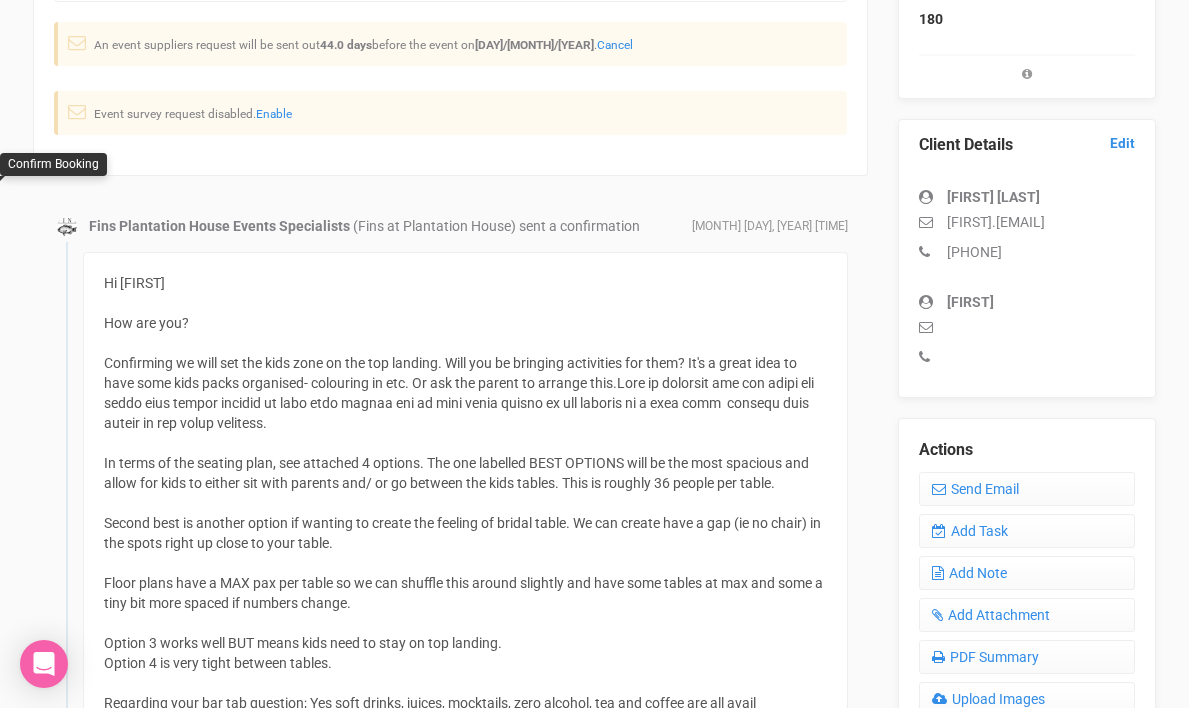 scroll, scrollTop: 837, scrollLeft: 0, axis: vertical 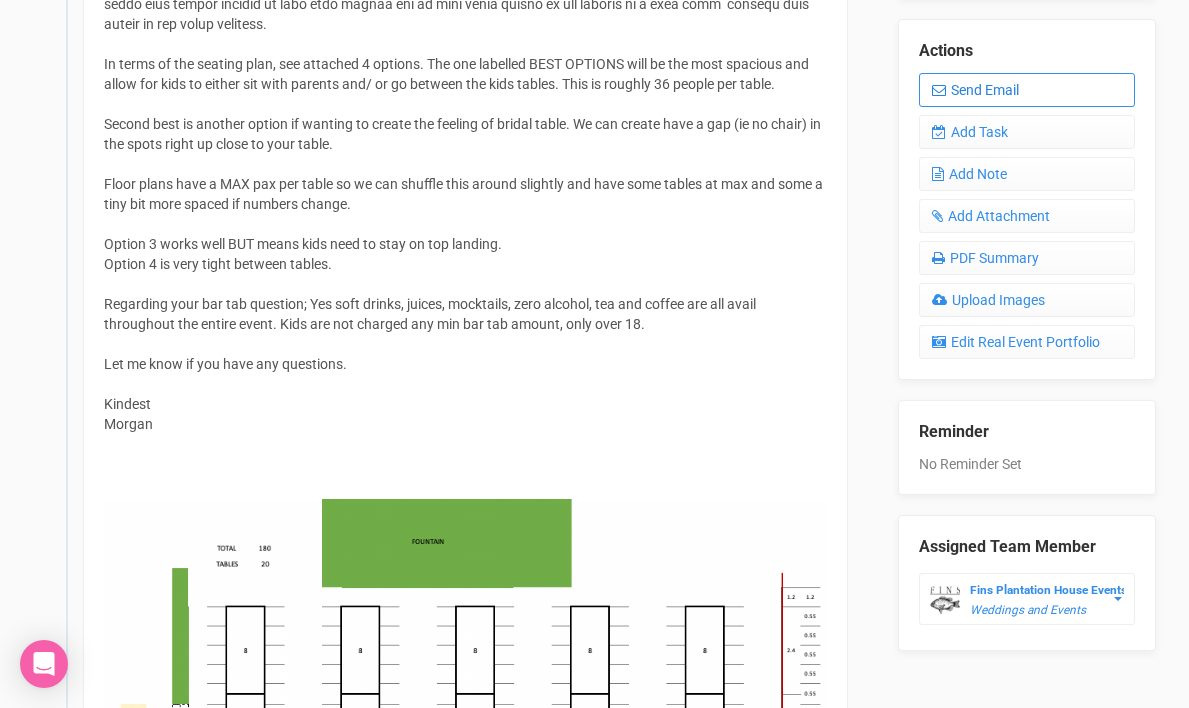 click on "Send Email" at bounding box center (1027, 90) 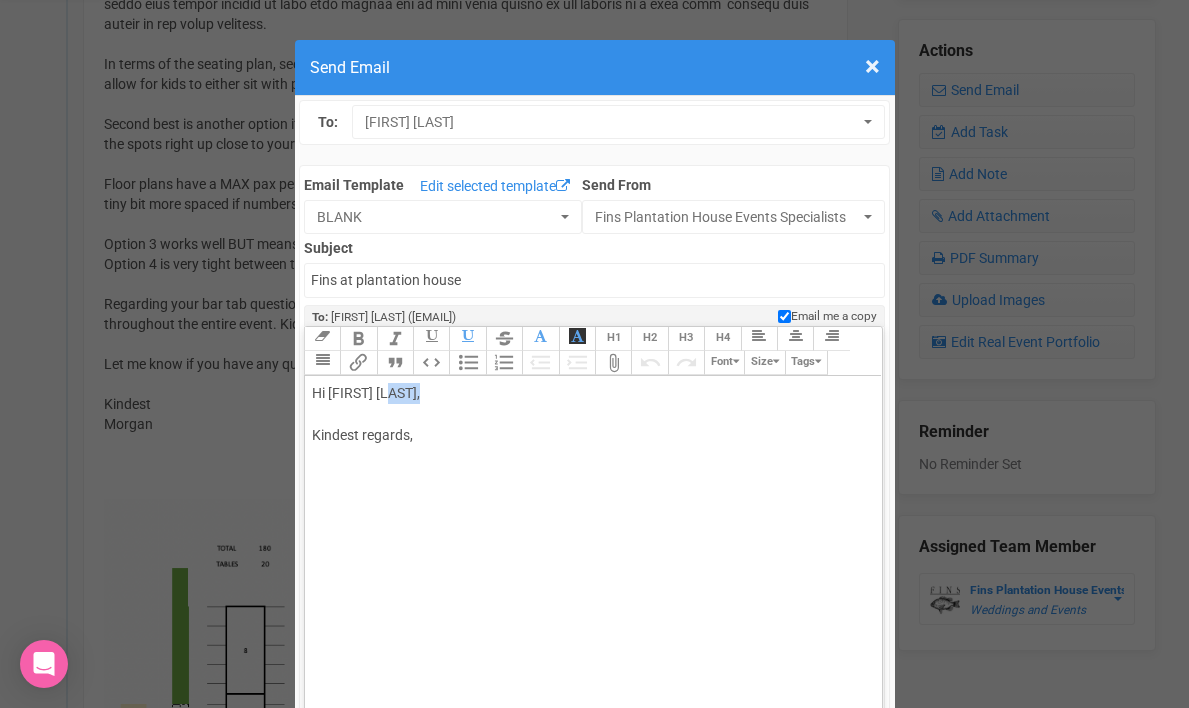 drag, startPoint x: 395, startPoint y: 389, endPoint x: 437, endPoint y: 389, distance: 42 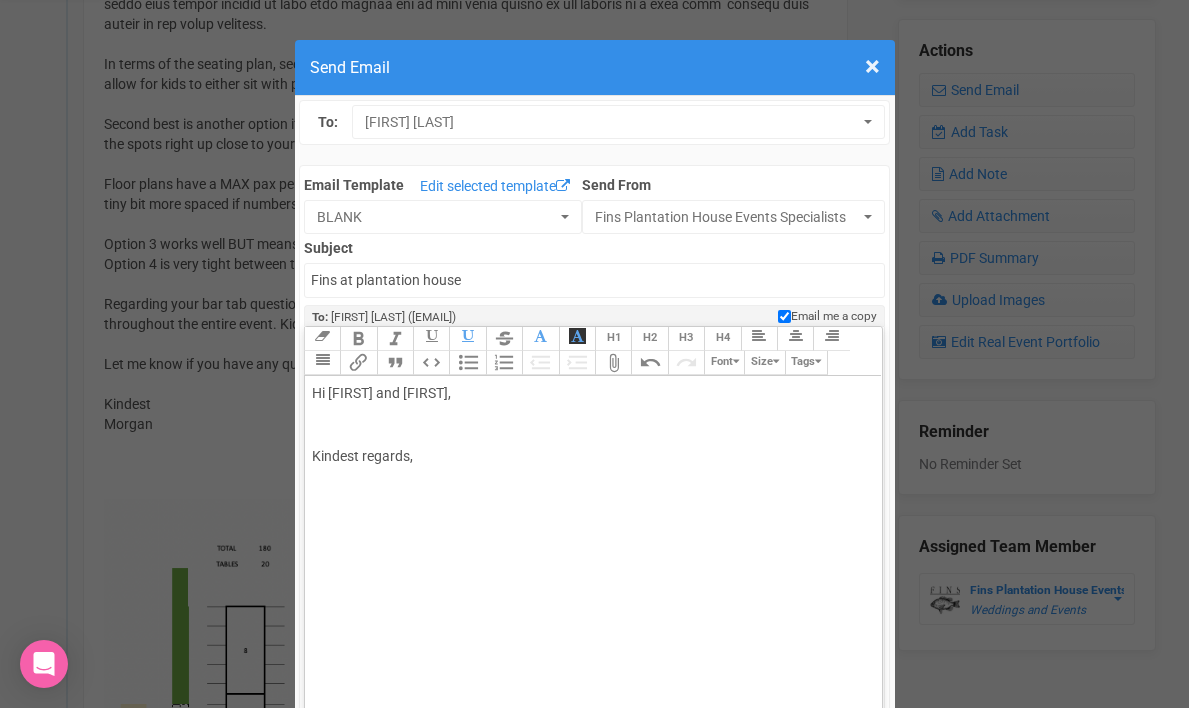 paste on "lore ipsum="dolorsitam-conse: adi(341, 730, 439); elit-seddoe: Tempor, Incididun, Utlab, etdo-magna; aliq-enim: 30ad; minim: ven(86, 87, 12); quis-nostrudexe-ullam: laboris;">Nisia exe com cons duisau irurein re $13,018 volupta veli essec fugiat nul pariatu.<ex><si>O cupi nonproid sunt culpaqu officiade mol anim idestla.</pers><" 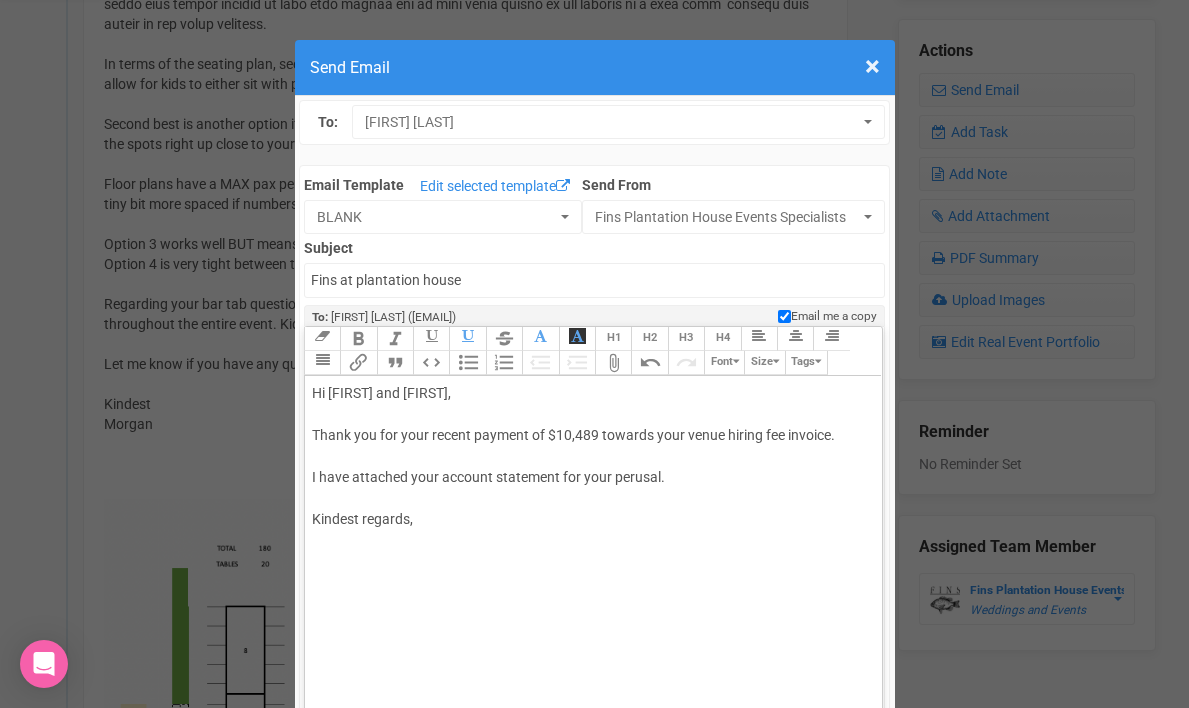 click on "Hi [FIRST] and [FIRST], Thank you for your recent payment of $[AMOUNT] towards your venue hiring fee invoice. I have attached your account statement for your perusal. Kindest regards," at bounding box center (590, 477) 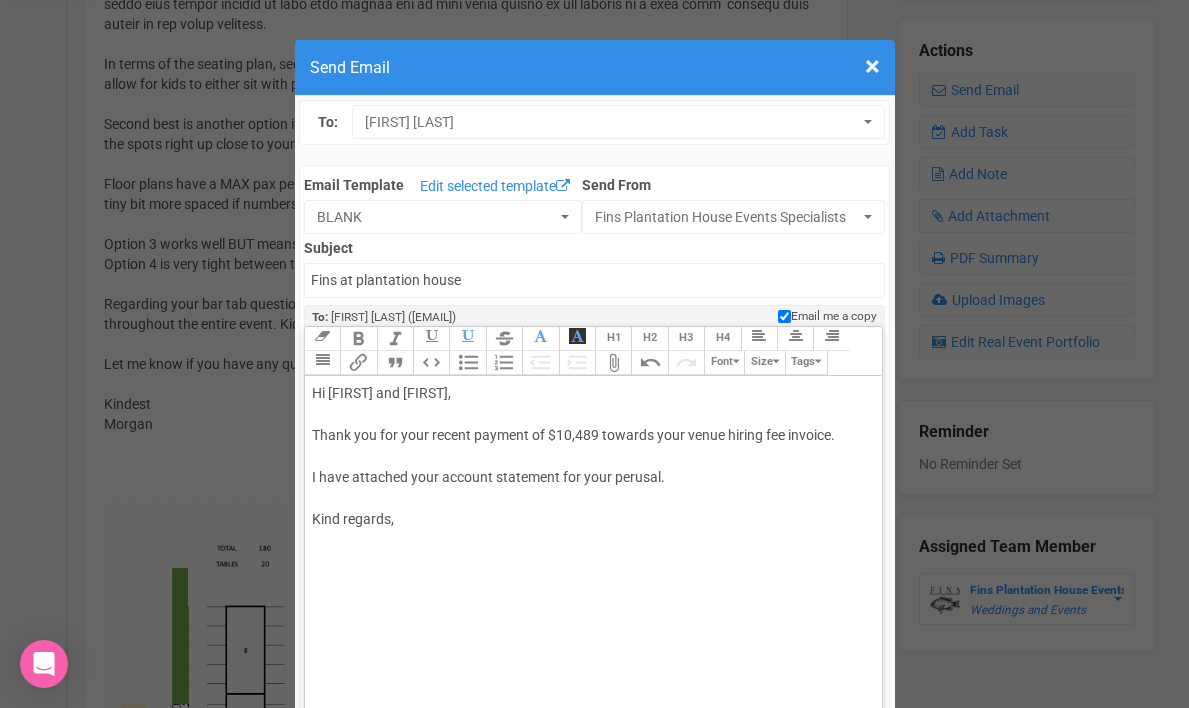 click on "Hi [FIRST] and [FIRST], Thank you for your recent payment of $[AMOUNT] towards your venue hiring fee invoice. I have attached your account statement for your perusal. Kind regards," at bounding box center (590, 477) 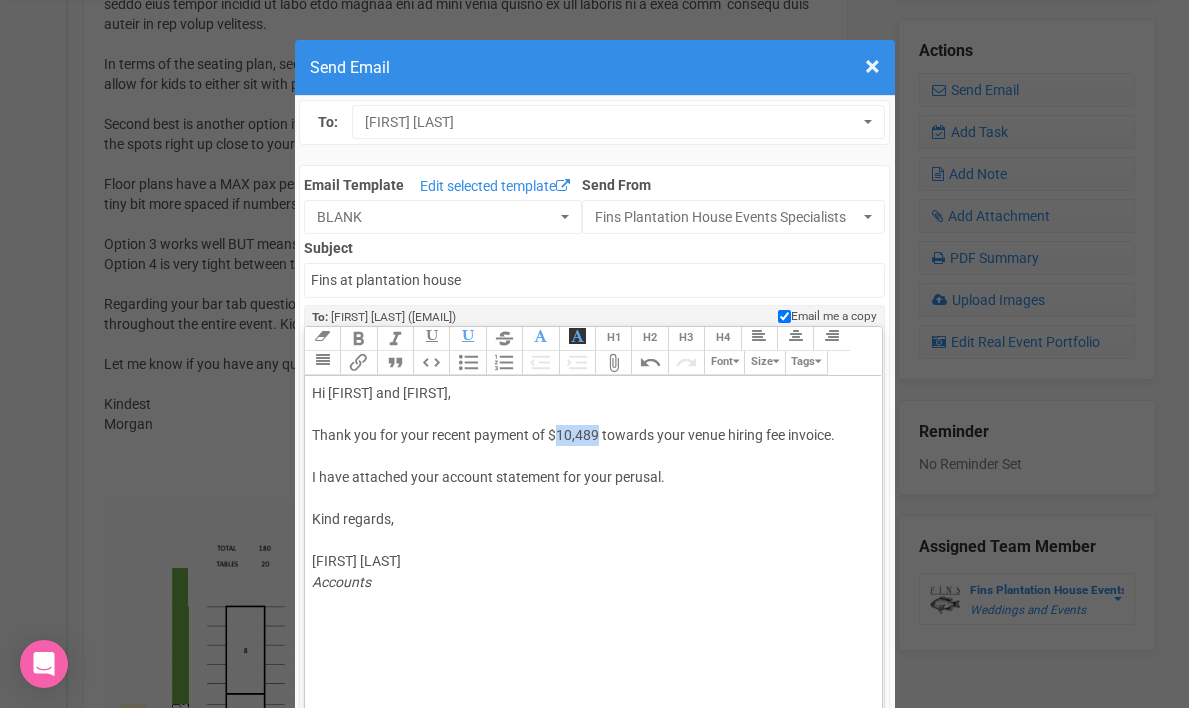 drag, startPoint x: 557, startPoint y: 434, endPoint x: 597, endPoint y: 433, distance: 40.012497 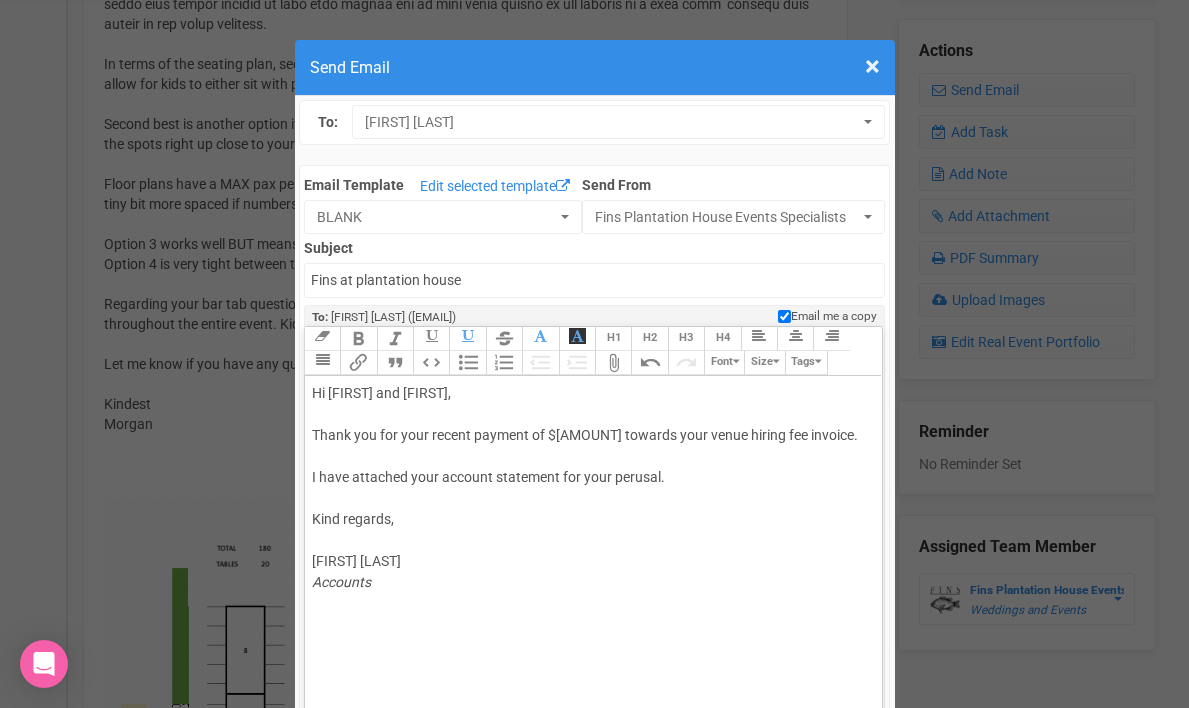 type on "<div>Hi [FIRST] and [FIRST],<br><br><span style="background-color: rgb(255, 255, 255); font-family: Roboto, Helvetica, Arial, sans-serif; font-size: 14px; color: rgb(85, 85, 85); text-decoration-color: initial;">Thank you for your recent payment of $9,080 towards your venue hiring fee invoice.<br><br>I have attached your account statement for your perusal.<br></span><br>Kind regards,<br><br>[FIRST] [LAST]<br><em>Accounts</em><br><br></div>" 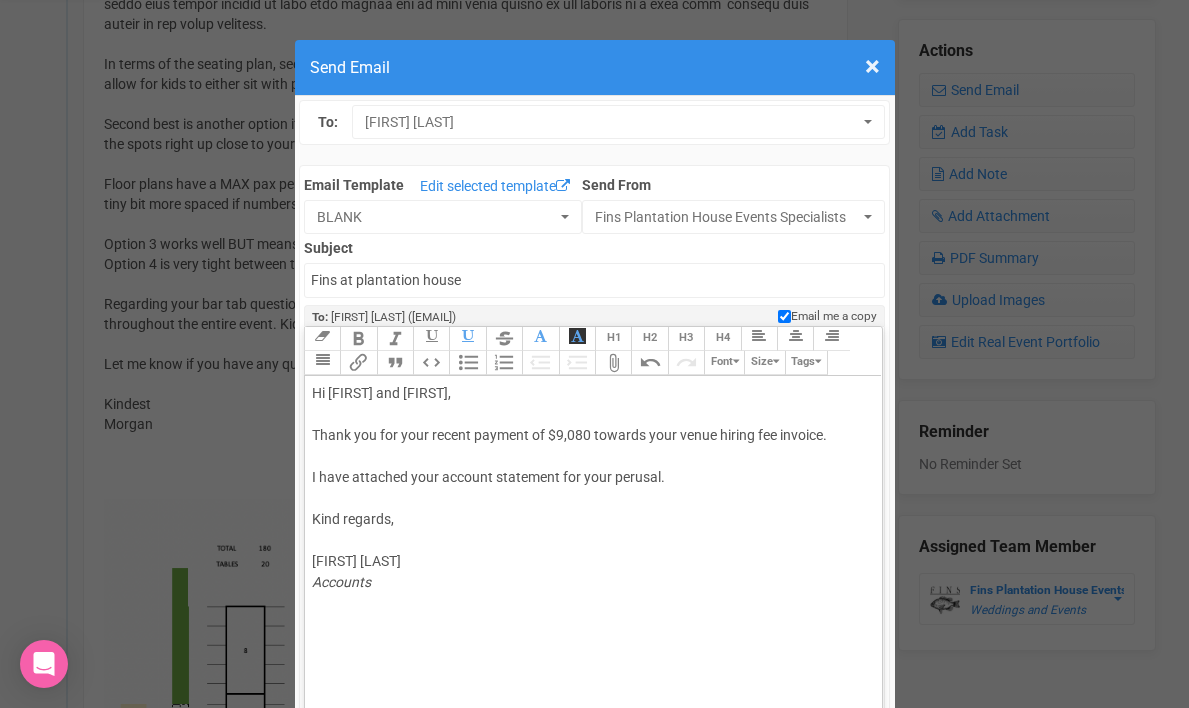 click on "Hi [FIRST] and [FIRST], Thank you for your recent payment of $[AMOUNT] towards your venue hiring fee invoice. I have attached your account statement for your perusal. Kind regards, [FIRST] [LAST] Accounts" at bounding box center [590, 498] 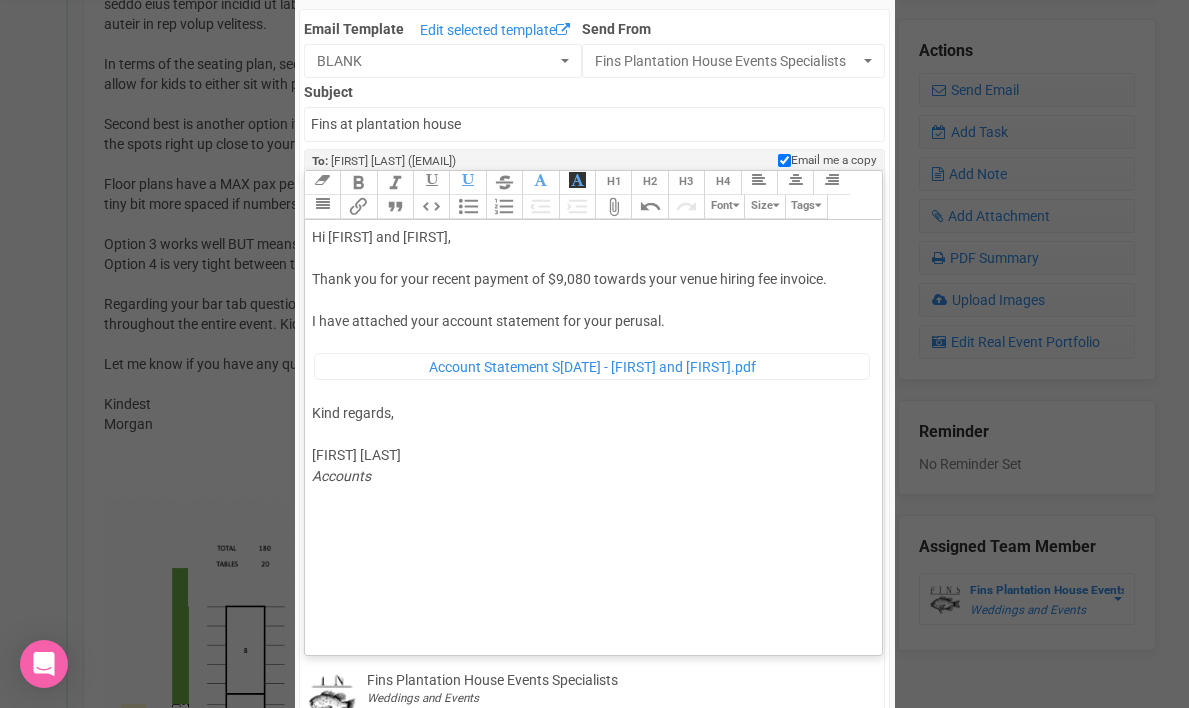 scroll, scrollTop: 128, scrollLeft: 0, axis: vertical 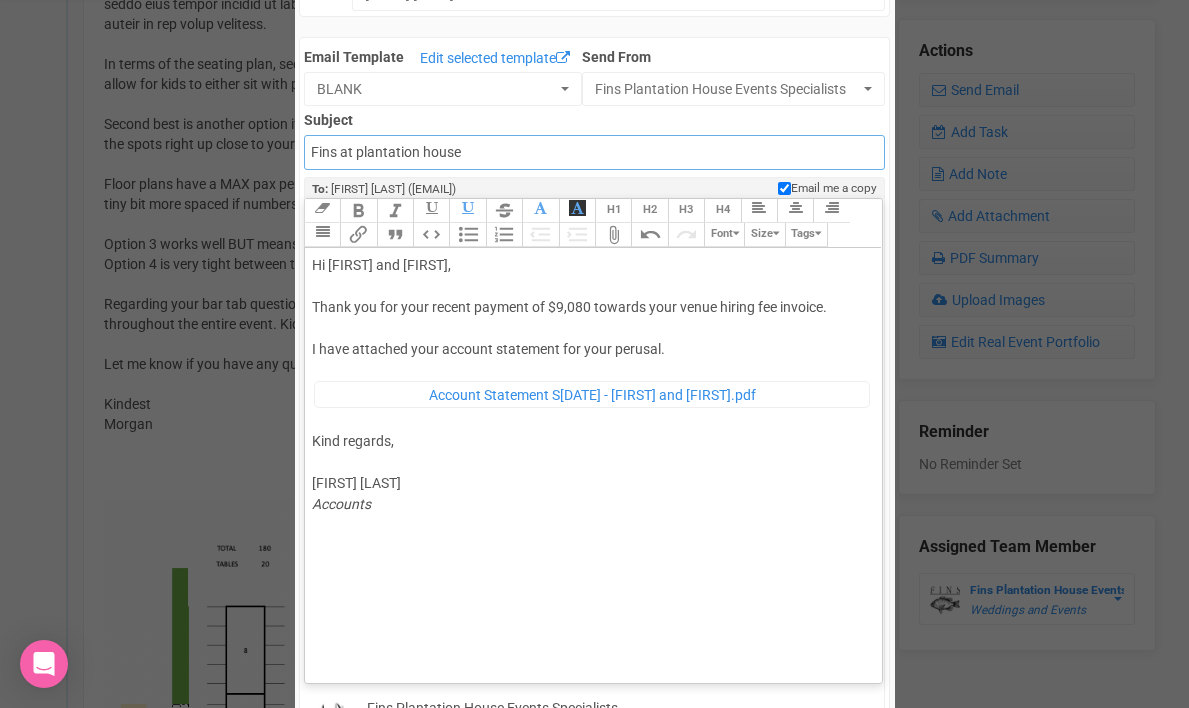 click on "Fins at plantation house" at bounding box center [594, 152] 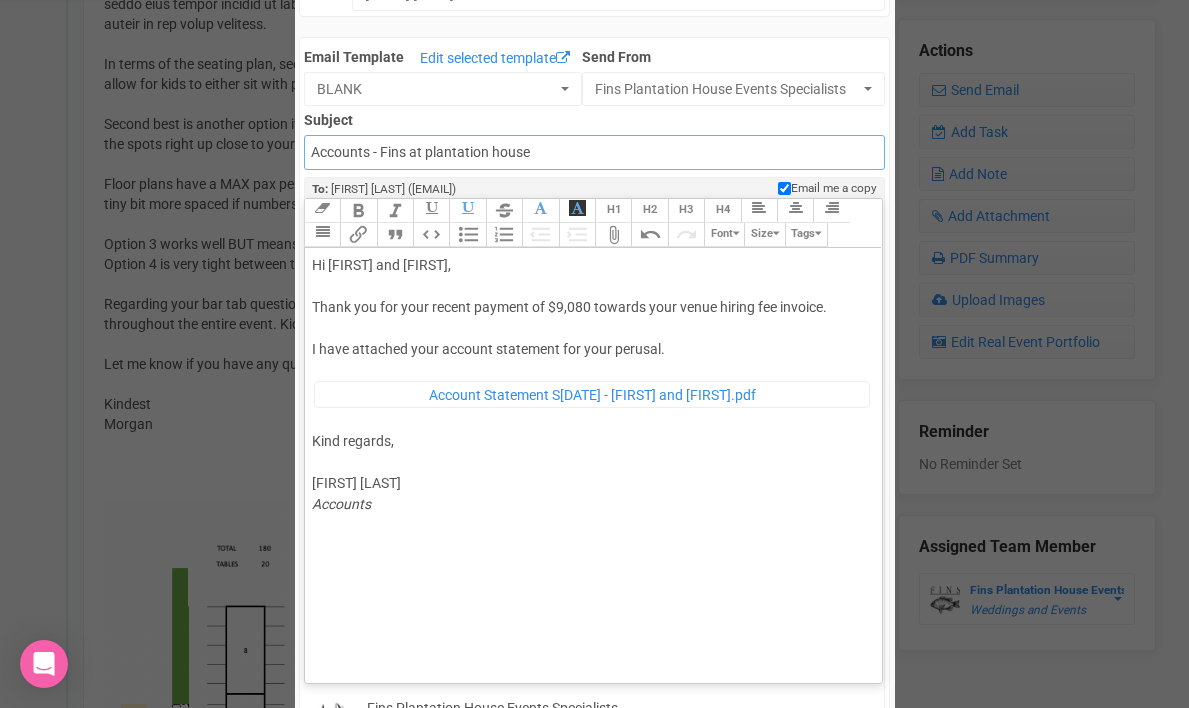click on "Accounts - Fins at plantation house" at bounding box center [594, 152] 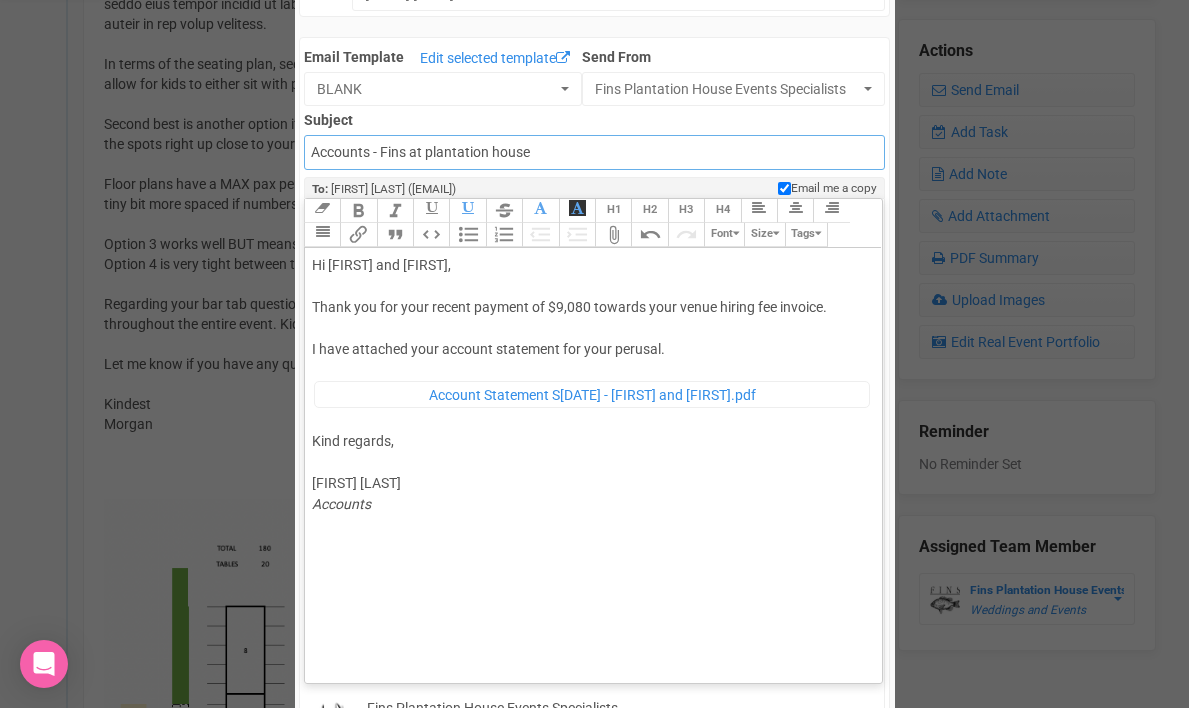click on "Accounts - Fins at plantation house" at bounding box center [594, 152] 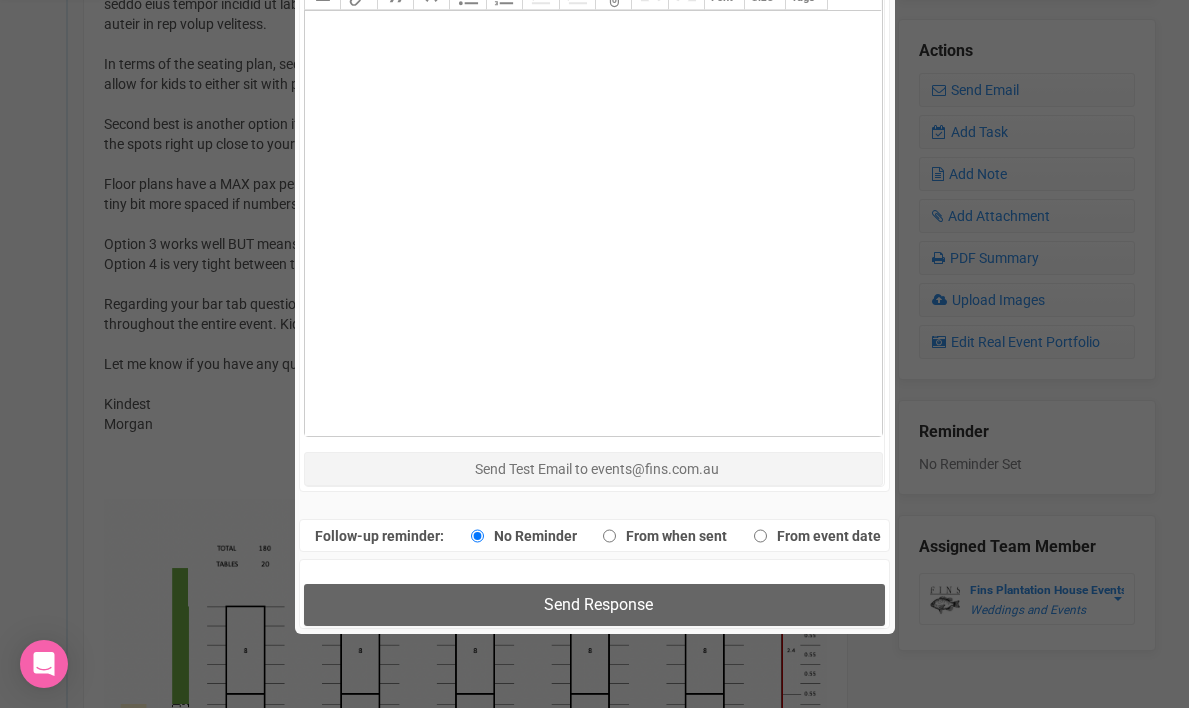 scroll, scrollTop: 968, scrollLeft: 0, axis: vertical 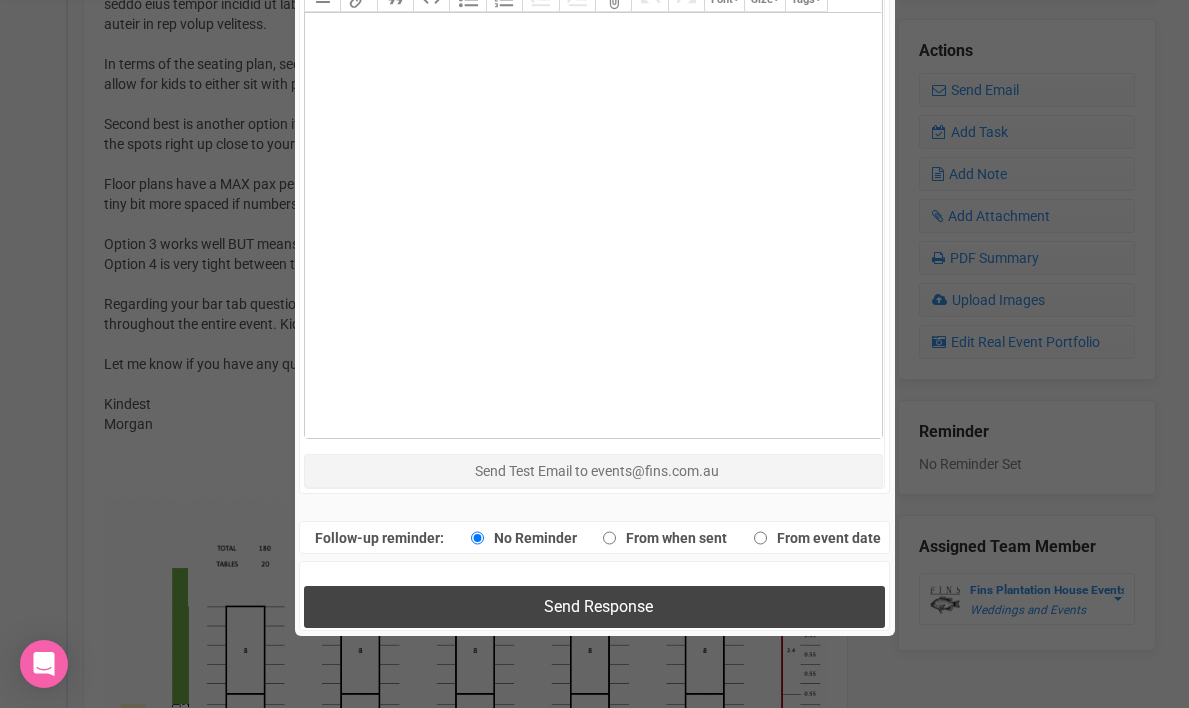 click on "Send Response" at bounding box center (598, 606) 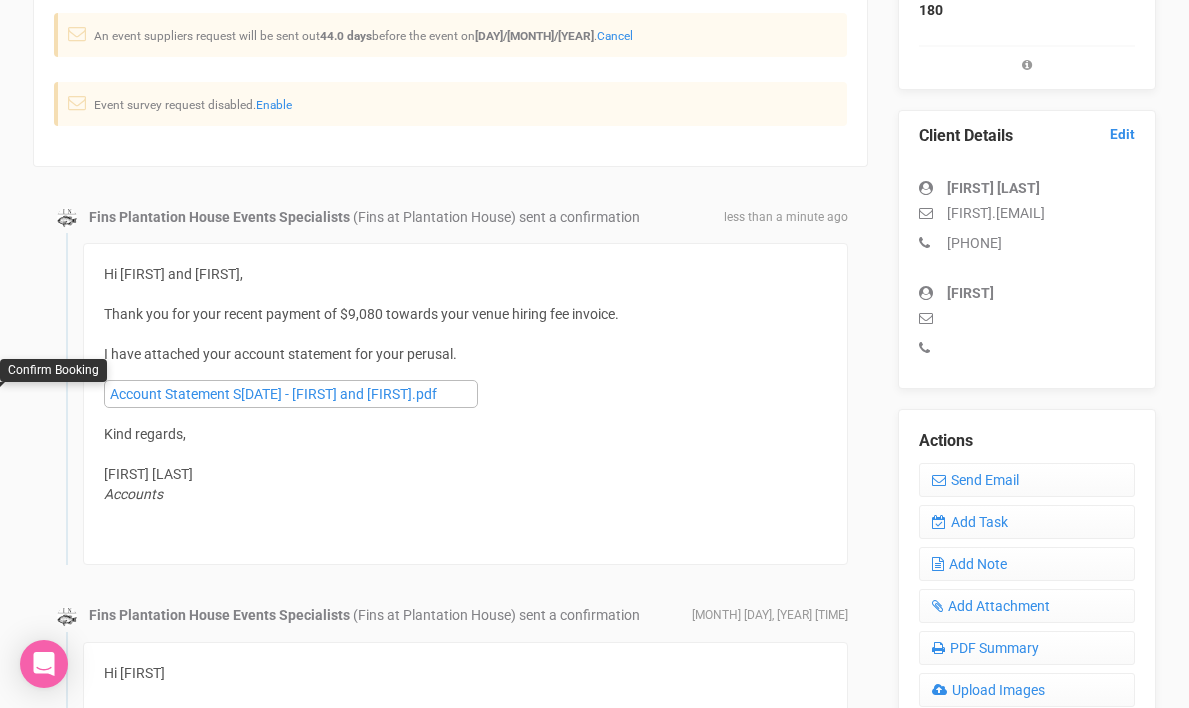 scroll, scrollTop: 69, scrollLeft: 0, axis: vertical 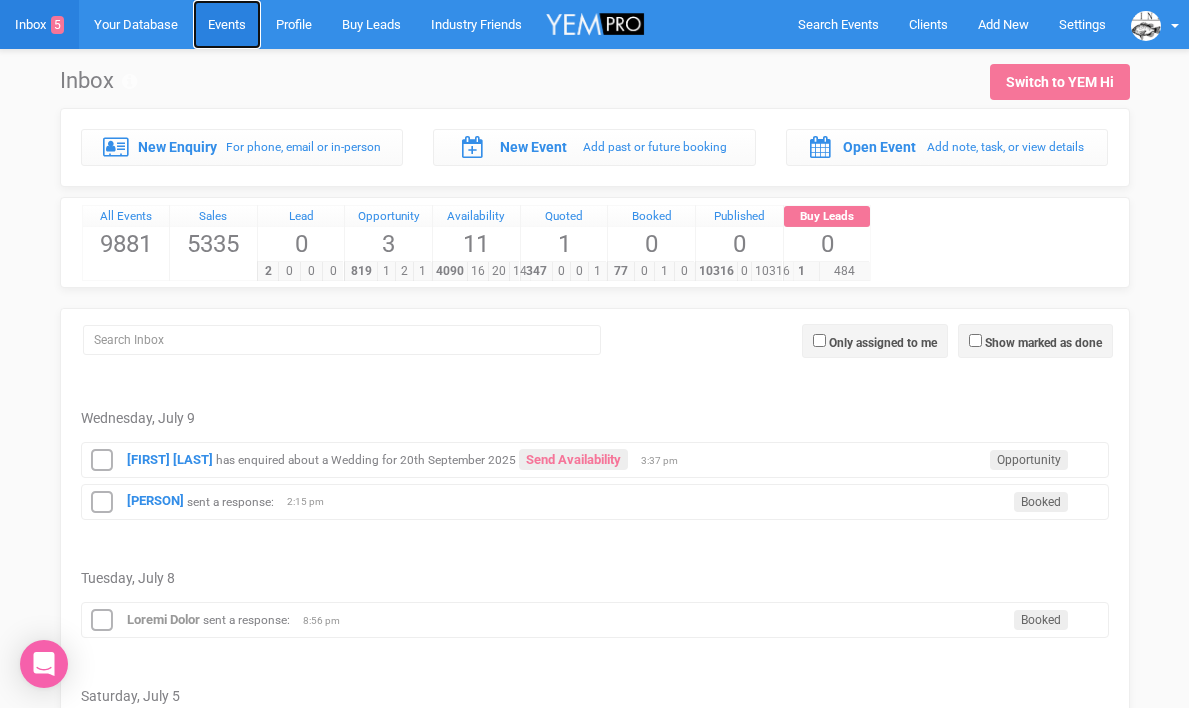 click on "Events" at bounding box center (227, 24) 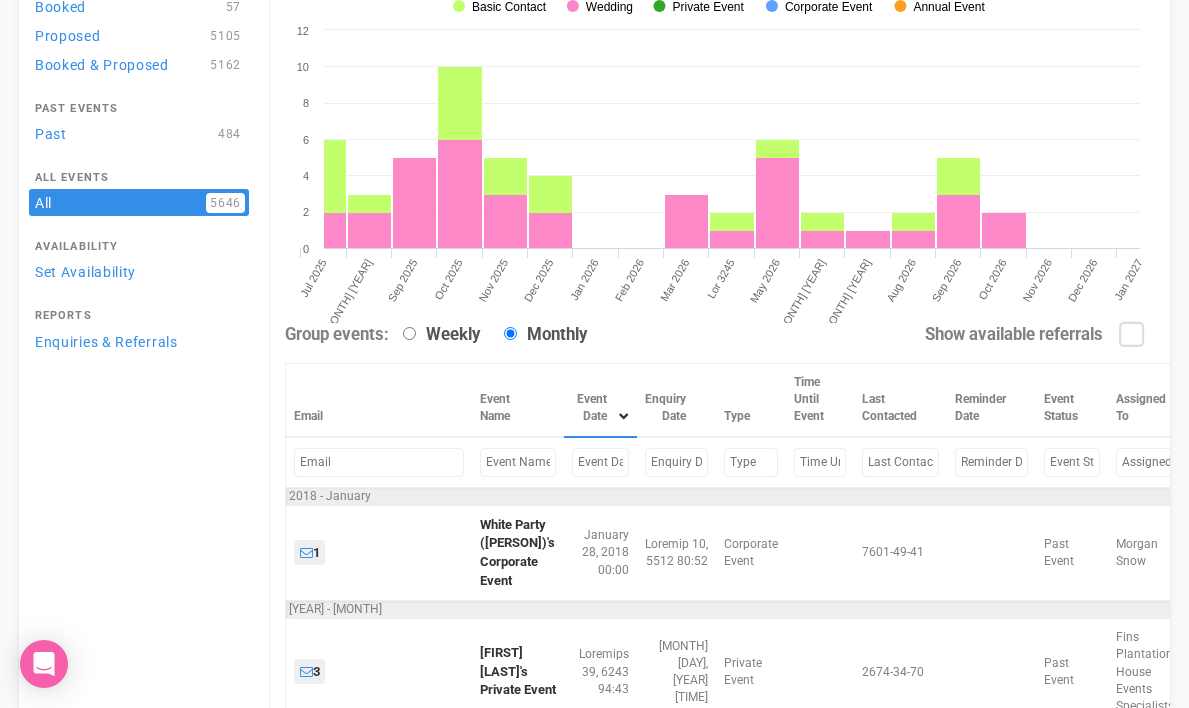 scroll, scrollTop: 202, scrollLeft: 0, axis: vertical 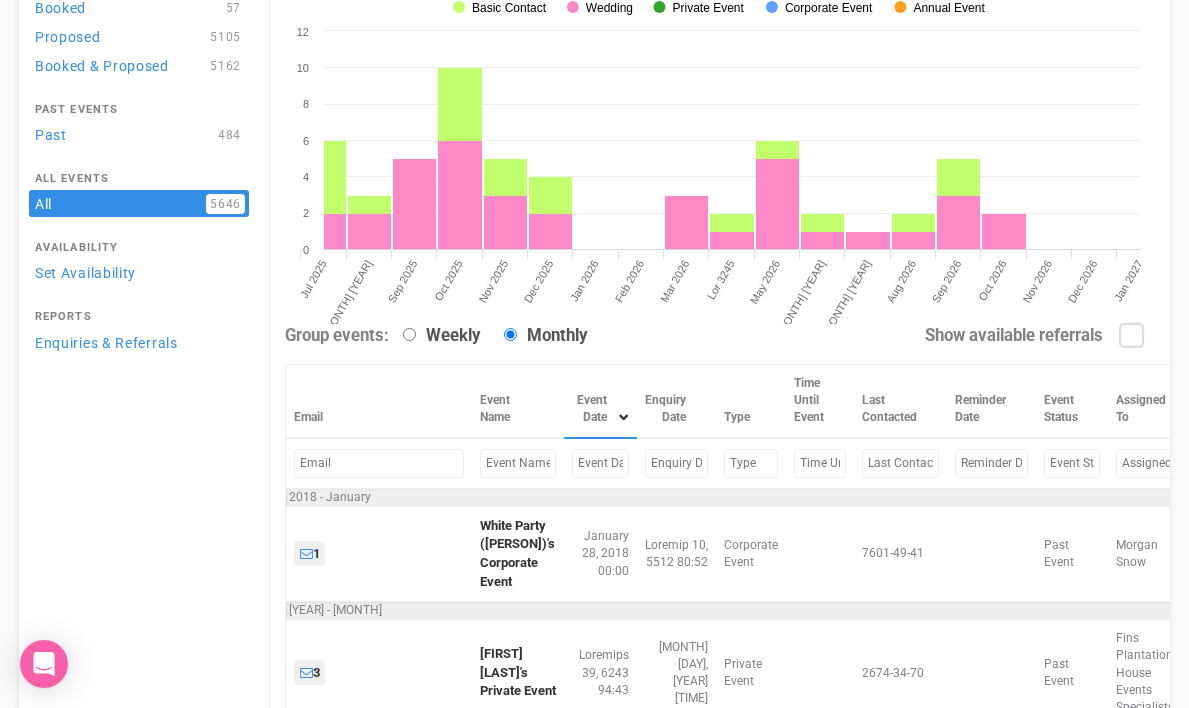 click at bounding box center [379, 463] 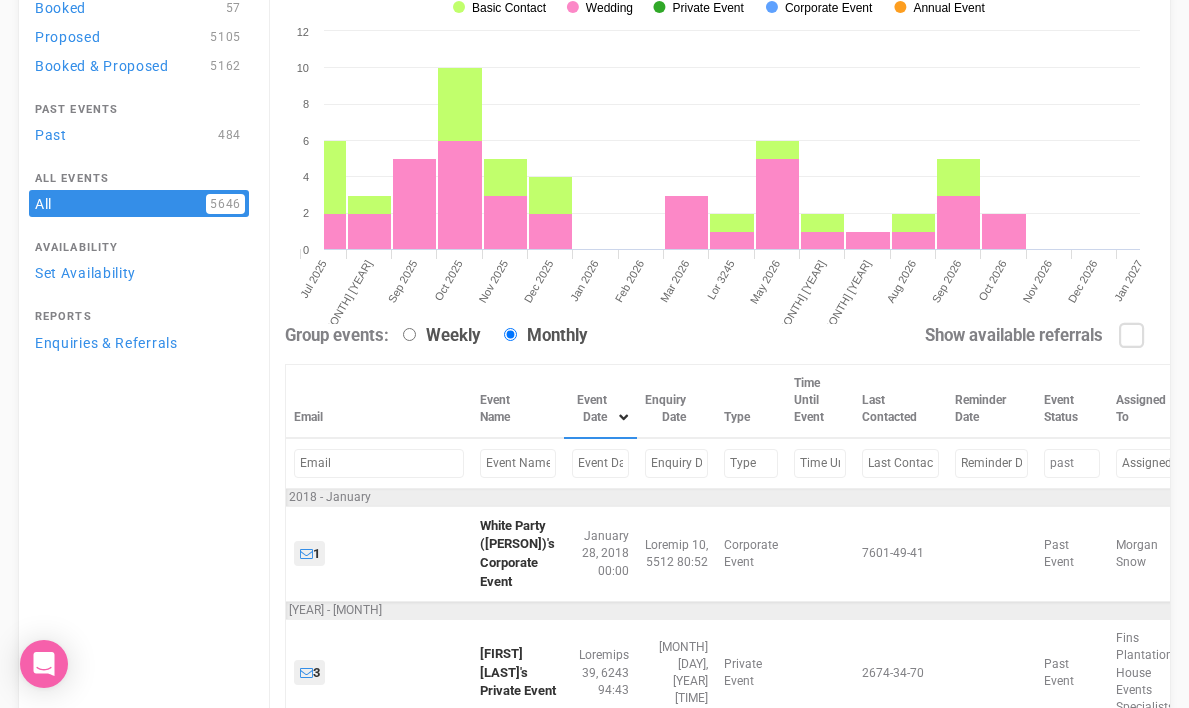 type on "past" 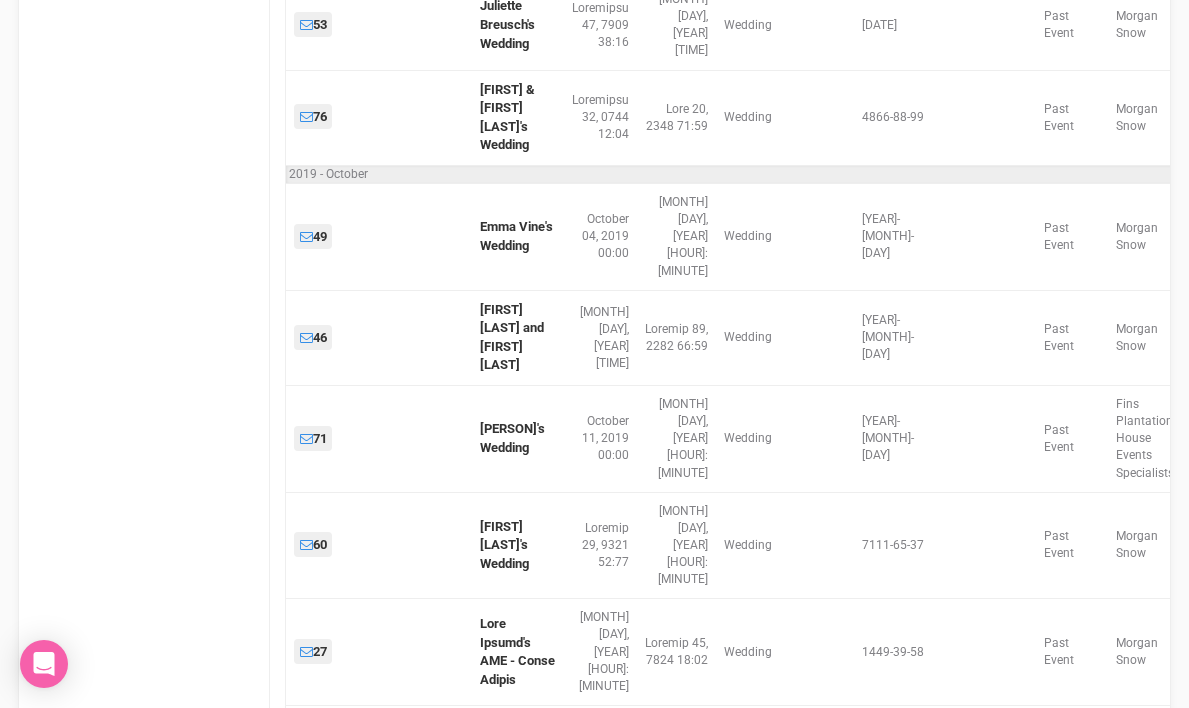 scroll, scrollTop: 9551, scrollLeft: 0, axis: vertical 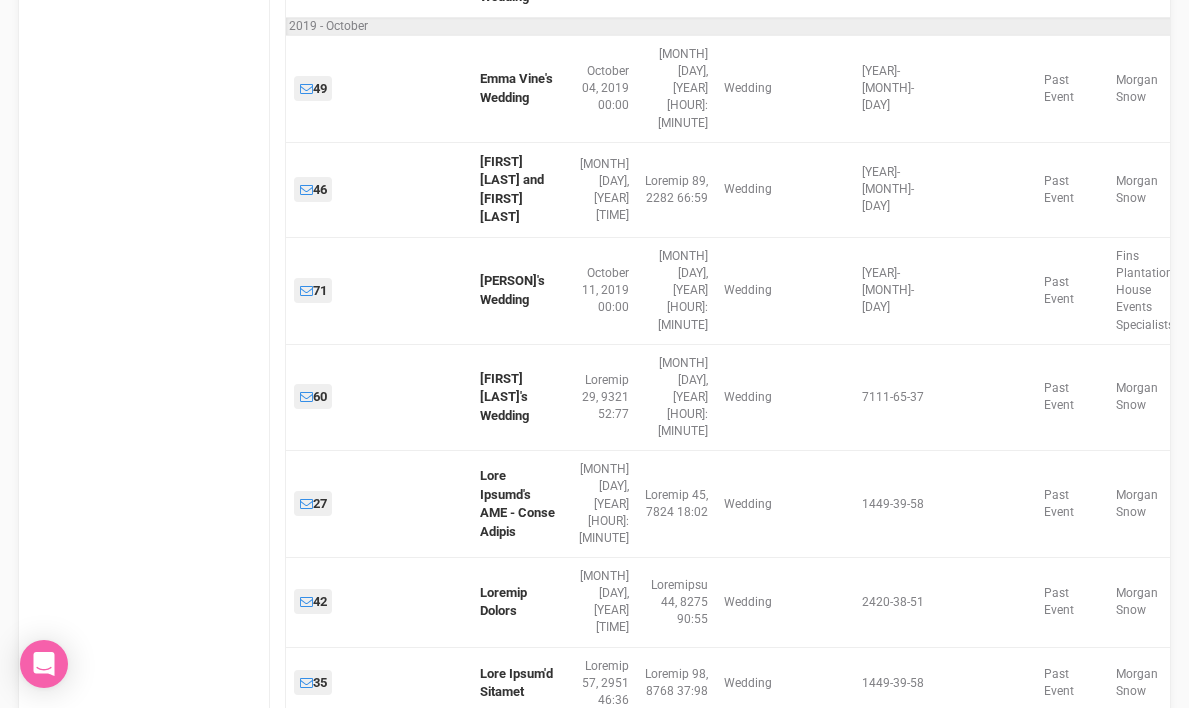 click on "4" at bounding box center (925, 1959) 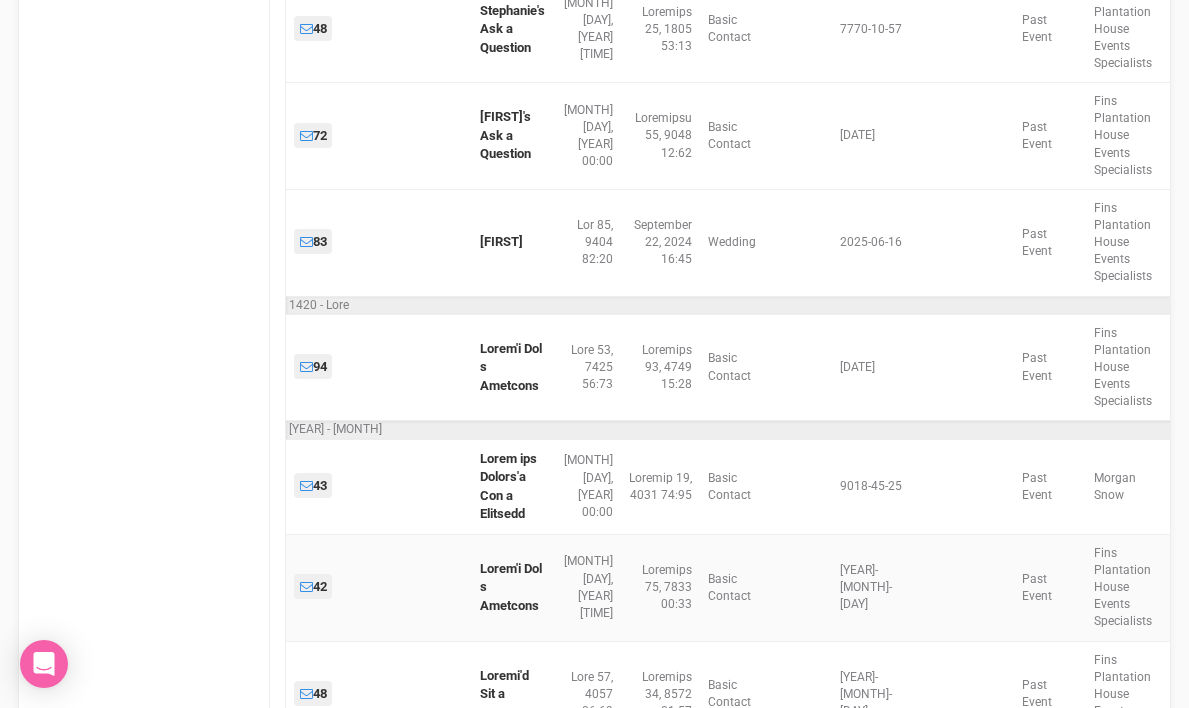 scroll, scrollTop: 4926, scrollLeft: 0, axis: vertical 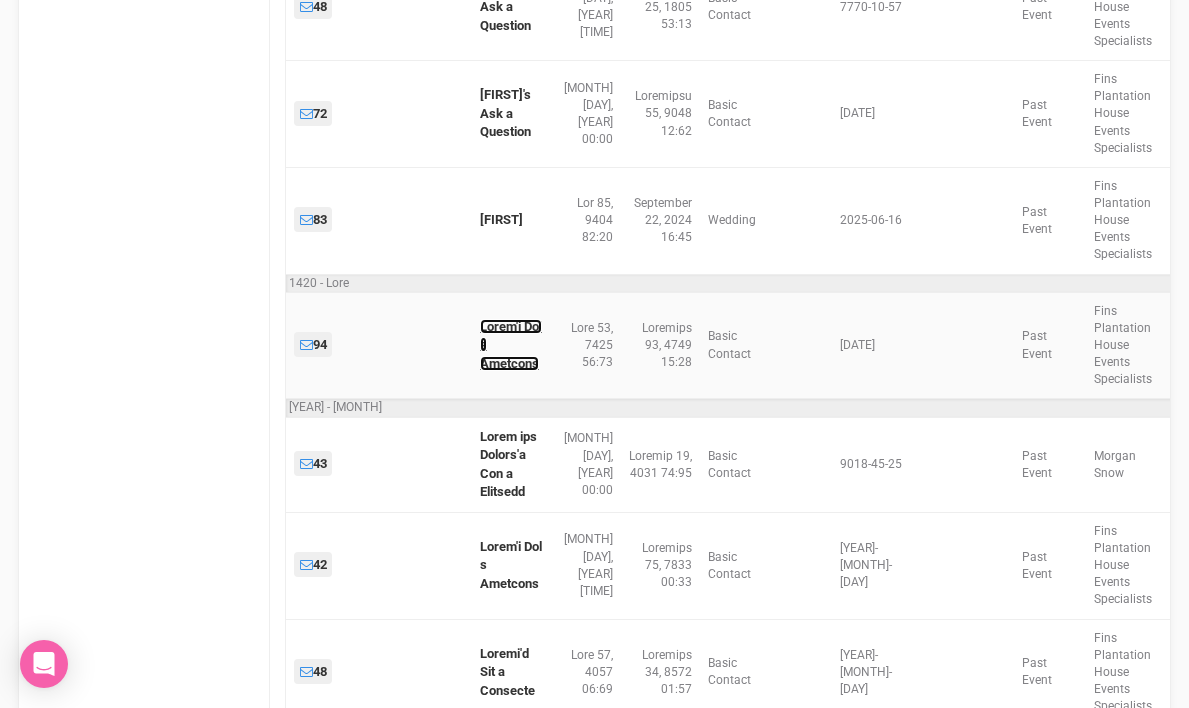 click on "Lorem'i Dol s Ametcons" at bounding box center (511, 345) 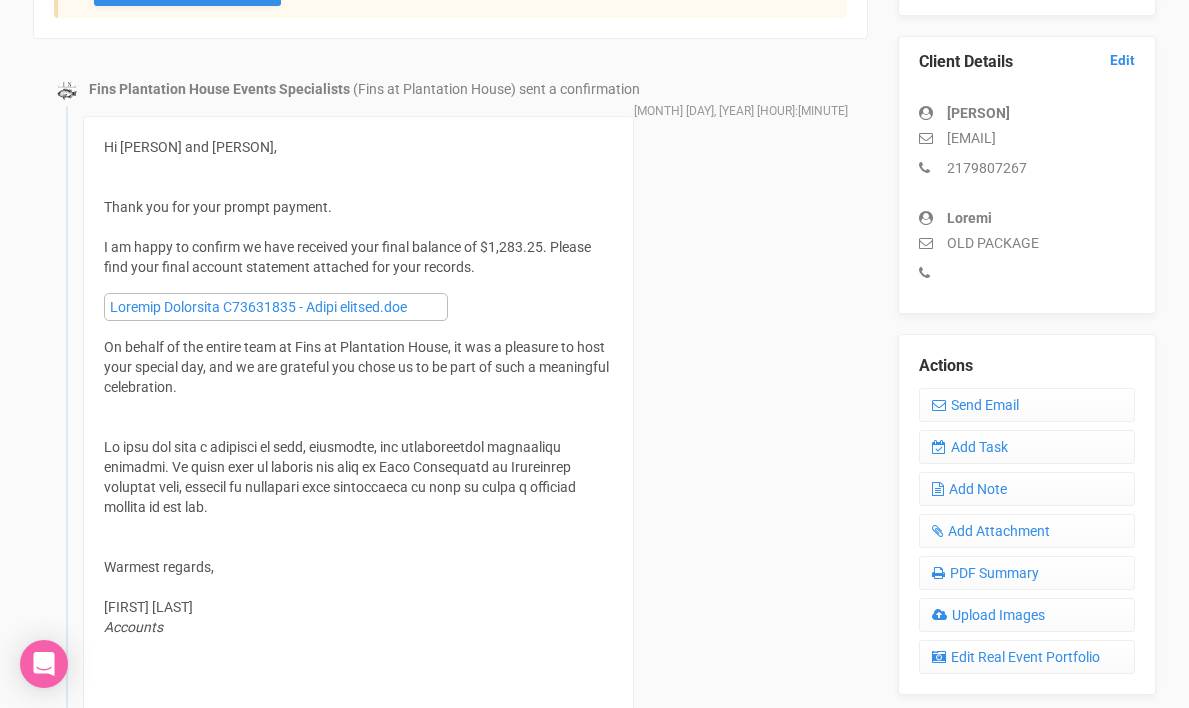 scroll, scrollTop: 551, scrollLeft: 0, axis: vertical 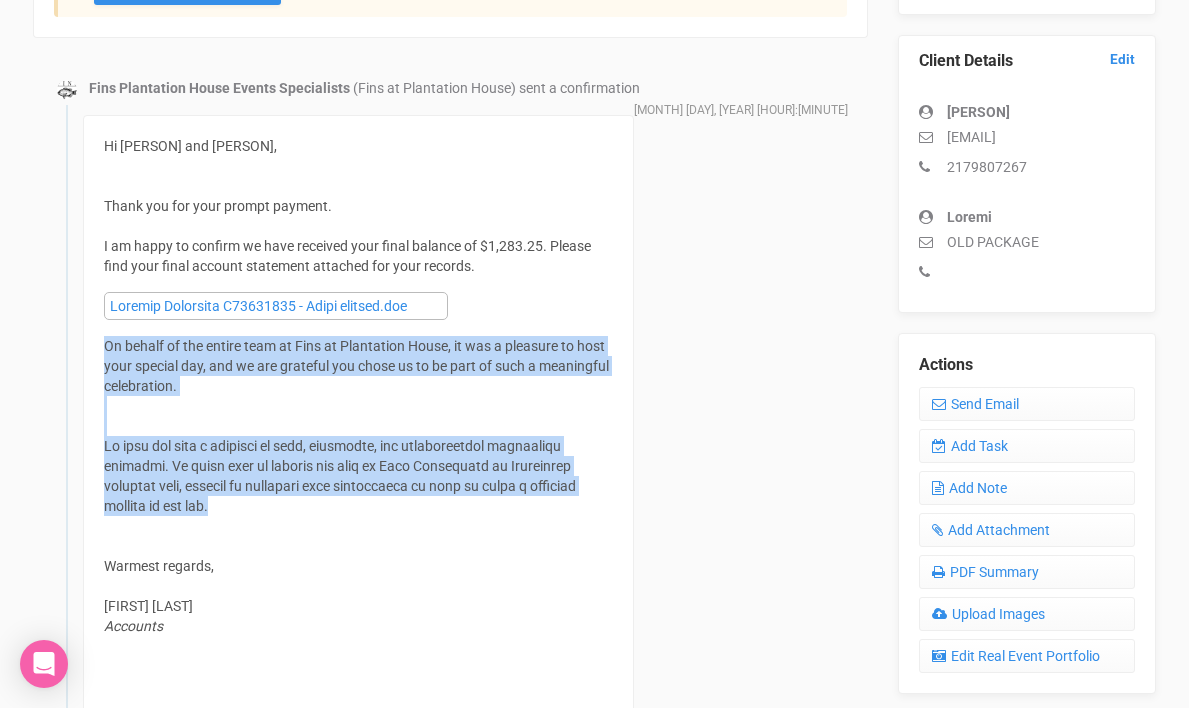 drag, startPoint x: 106, startPoint y: 341, endPoint x: 434, endPoint y: 472, distance: 353.1926 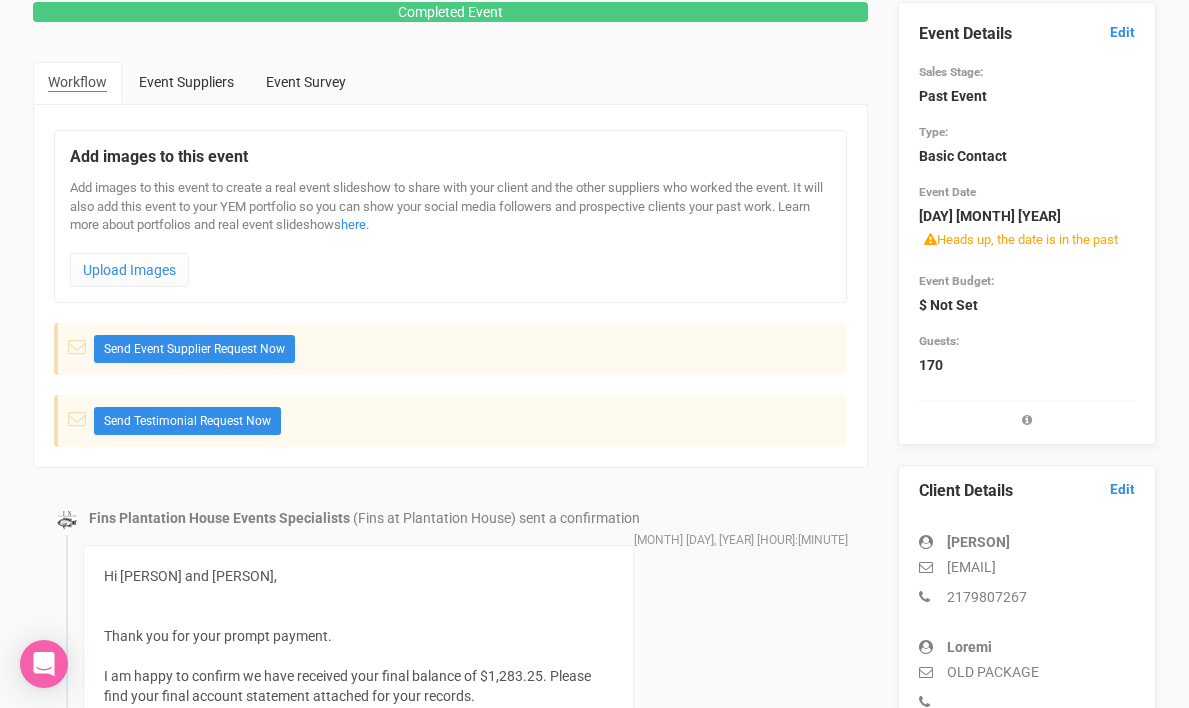 scroll, scrollTop: 0, scrollLeft: 0, axis: both 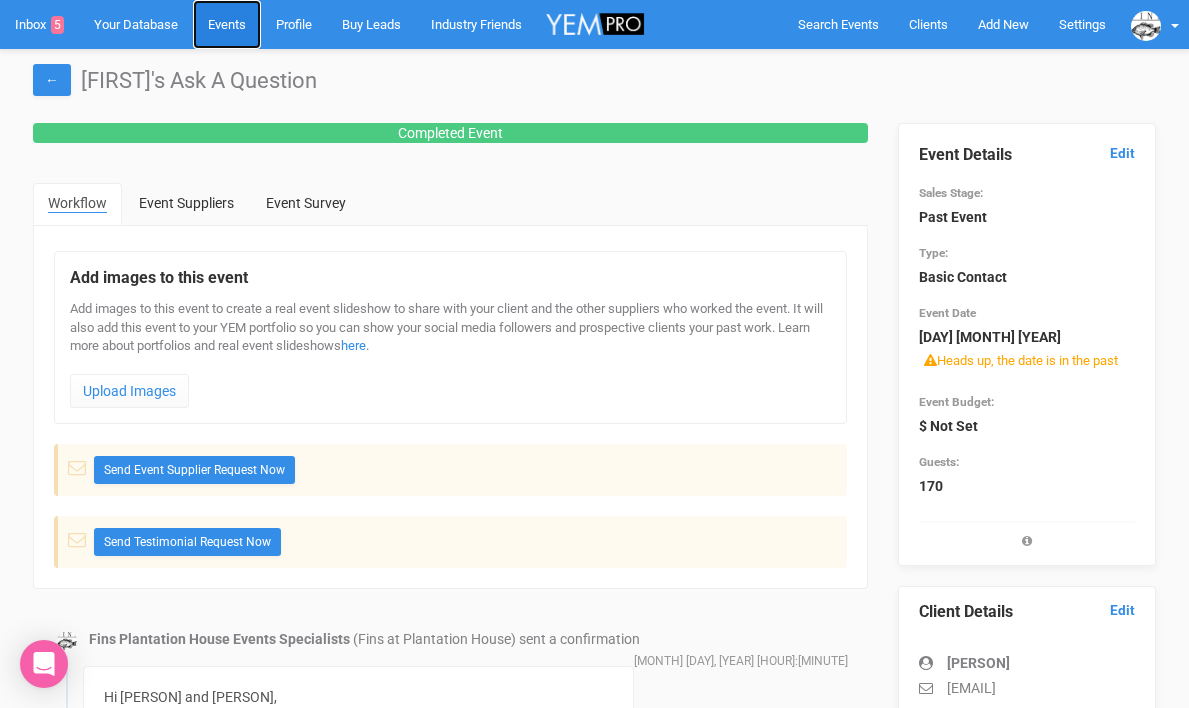 click on "Events" at bounding box center [227, 24] 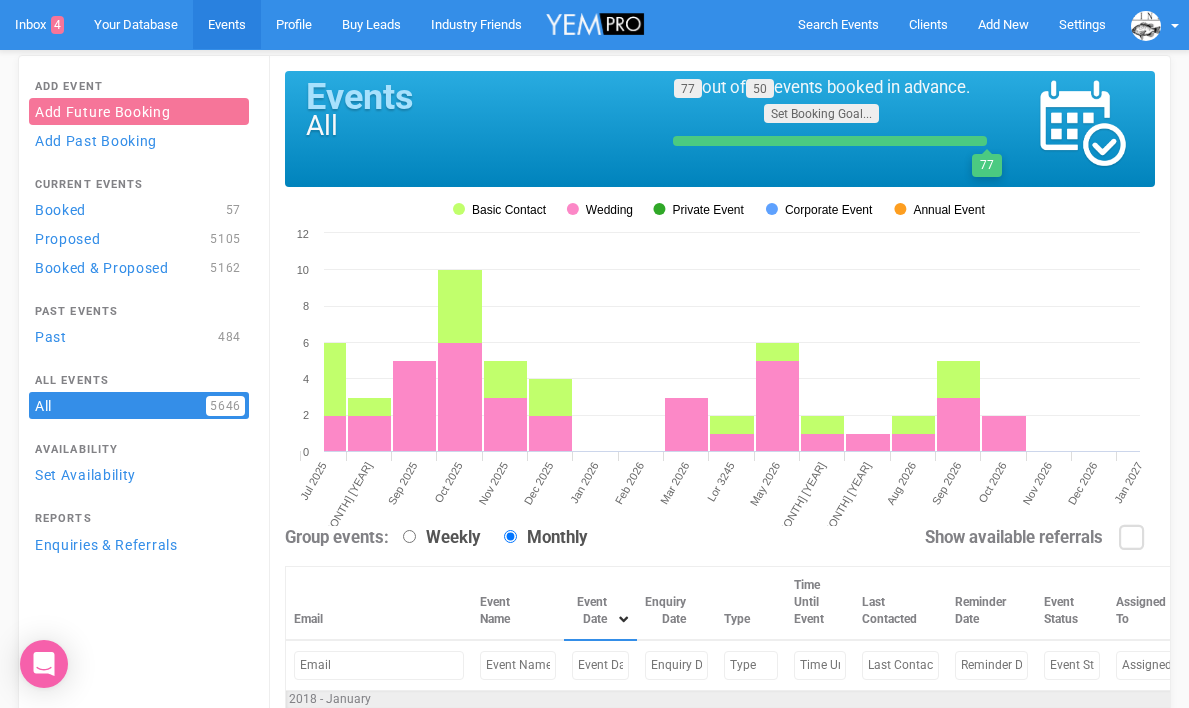 click at bounding box center [379, 665] 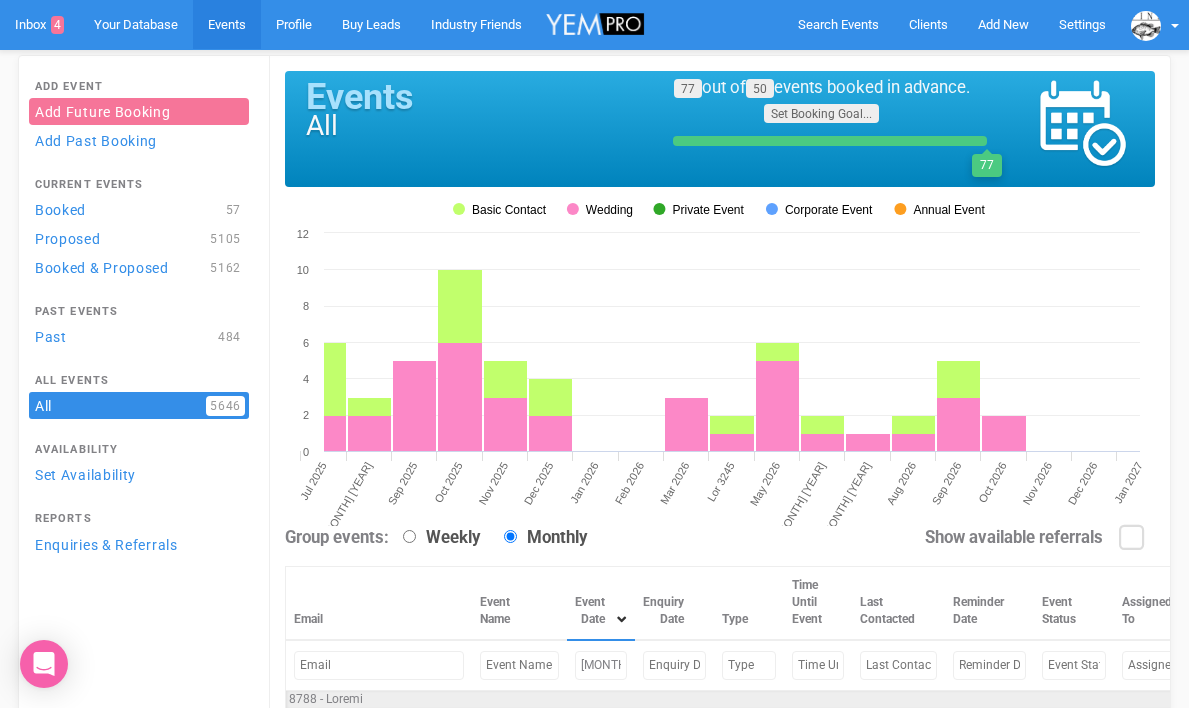 scroll, scrollTop: 0, scrollLeft: 0, axis: both 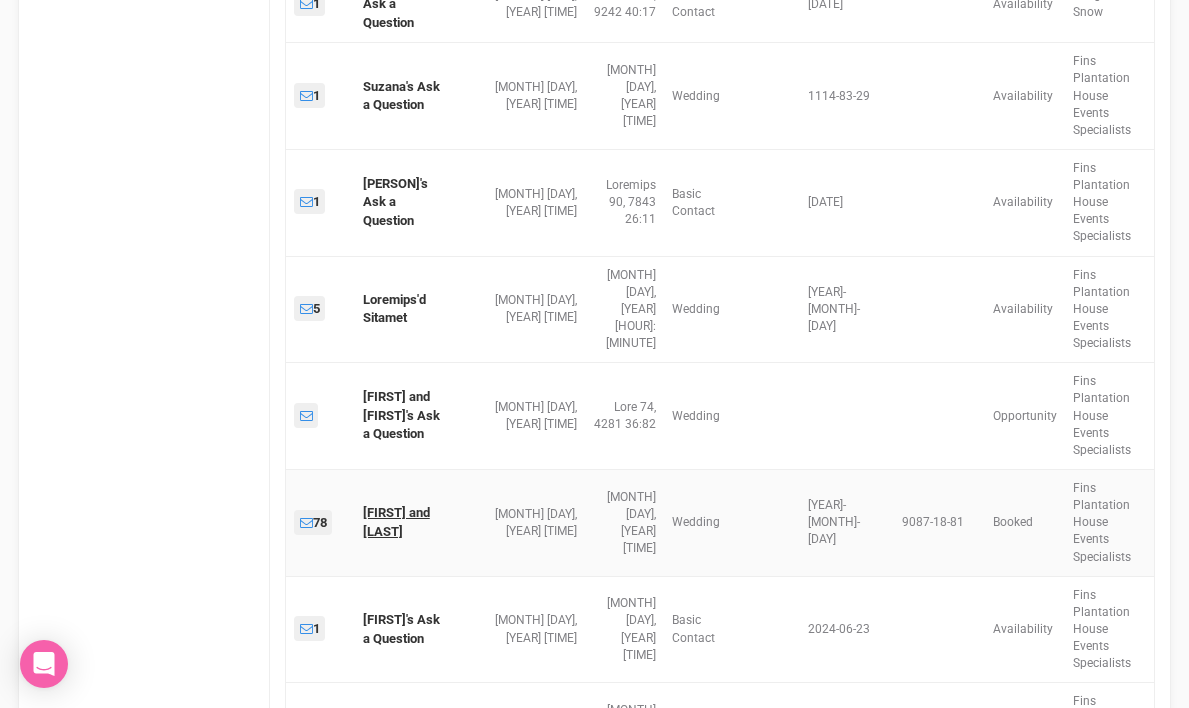 type on "loremi 2, 7298" 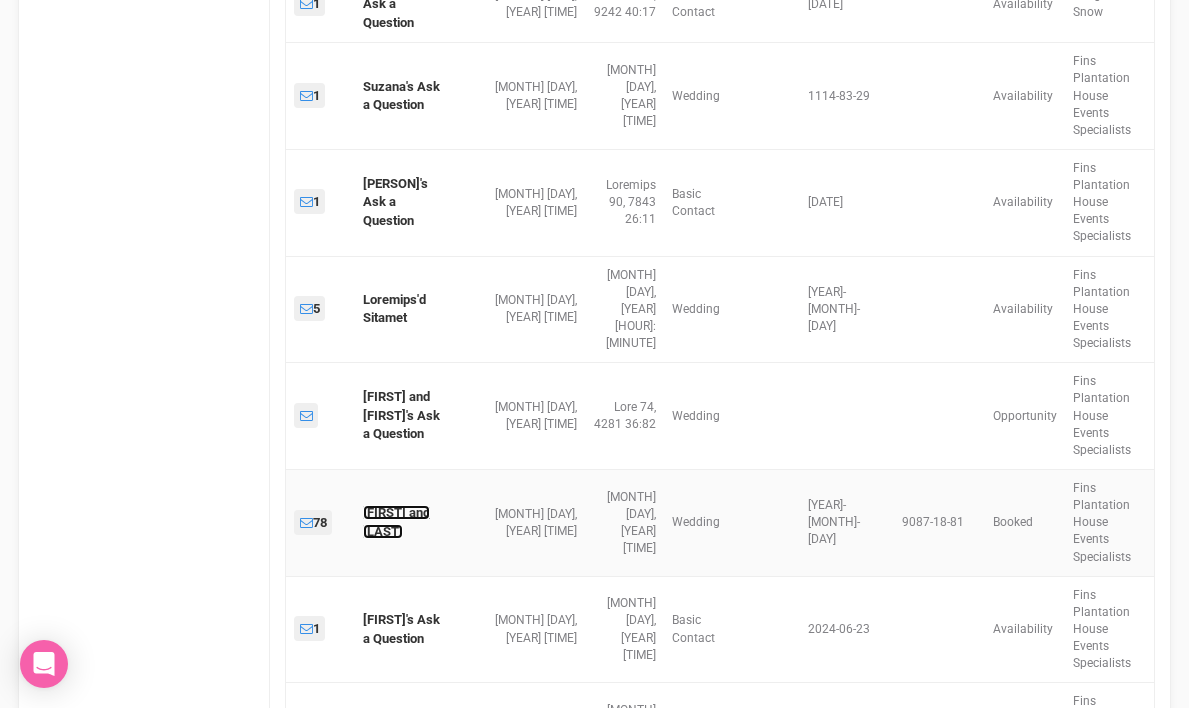 click on "[FIRST] and [LAST]" at bounding box center [396, 522] 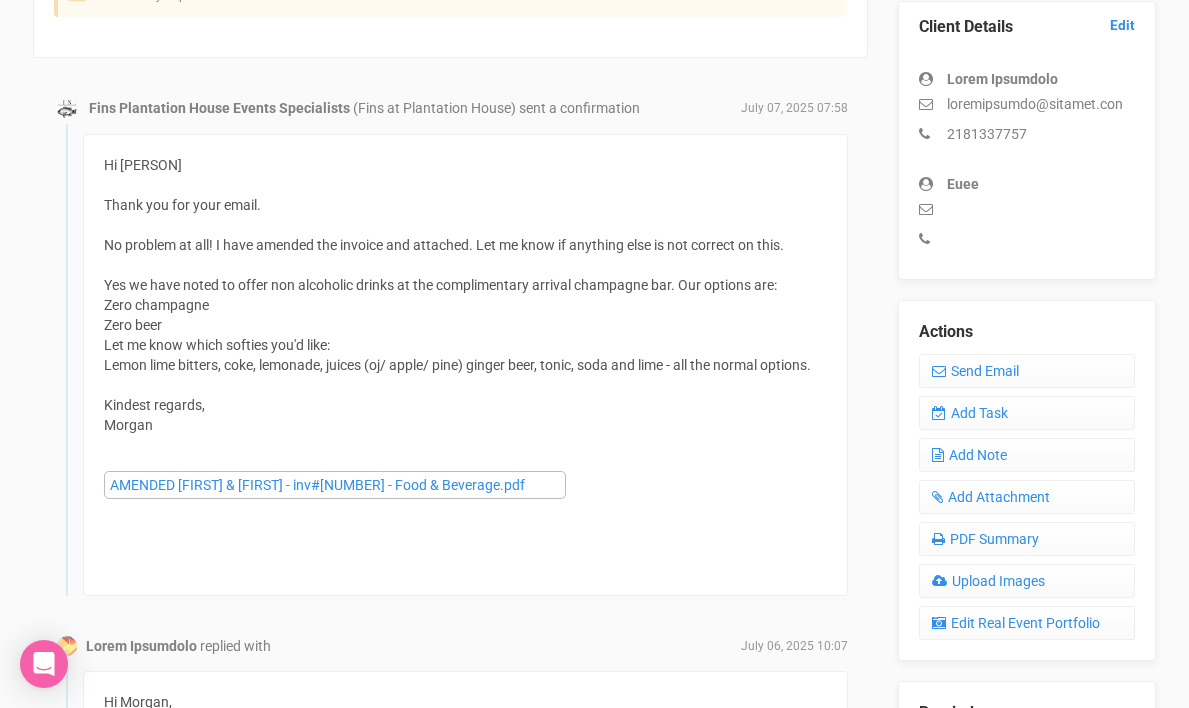 scroll, scrollTop: 561, scrollLeft: 0, axis: vertical 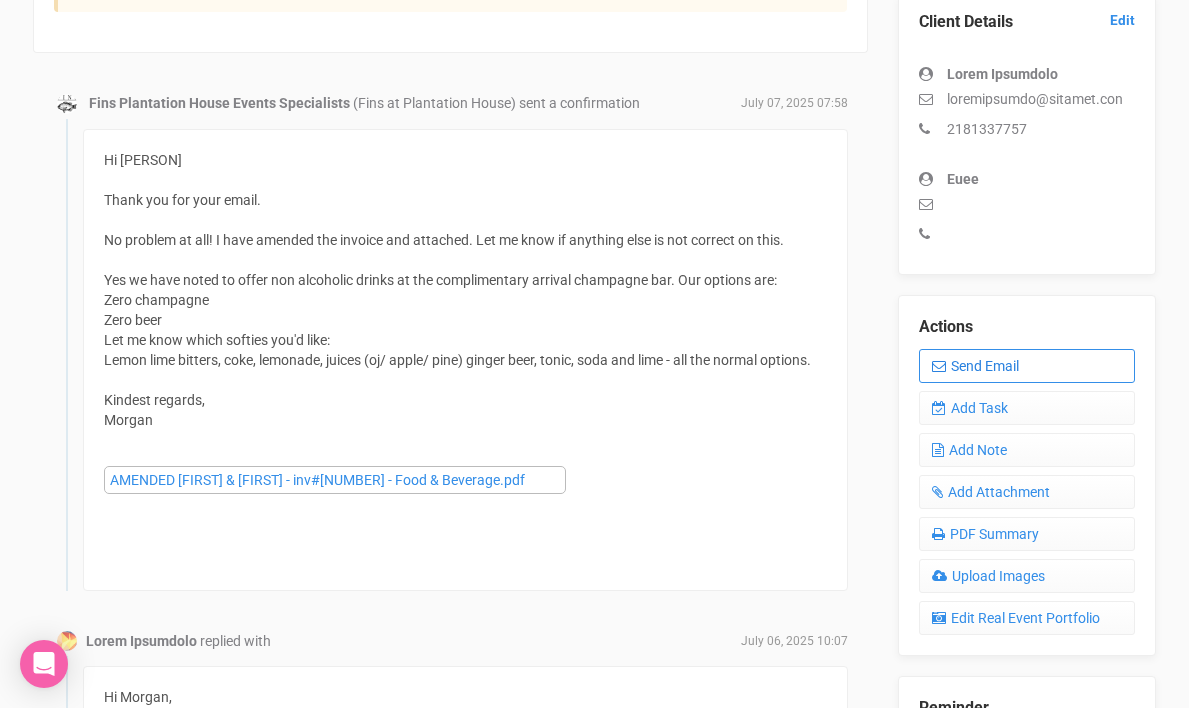click on "Send Email" at bounding box center (1027, 366) 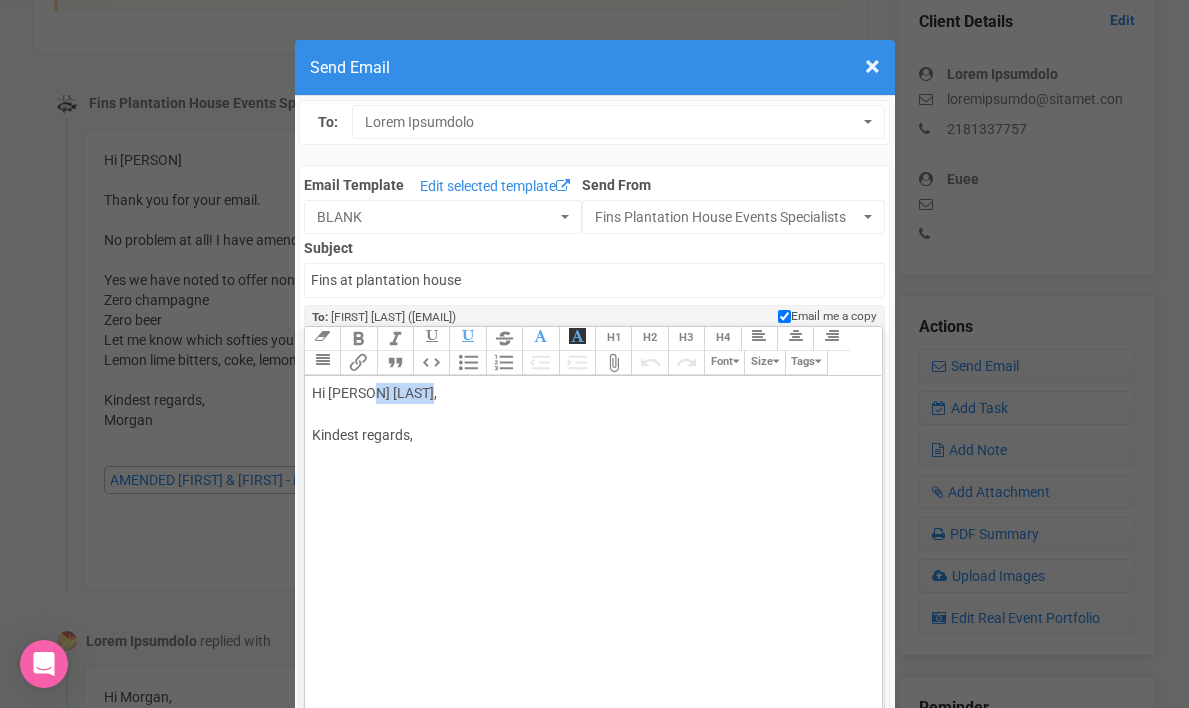 drag, startPoint x: 364, startPoint y: 392, endPoint x: 432, endPoint y: 390, distance: 68.0294 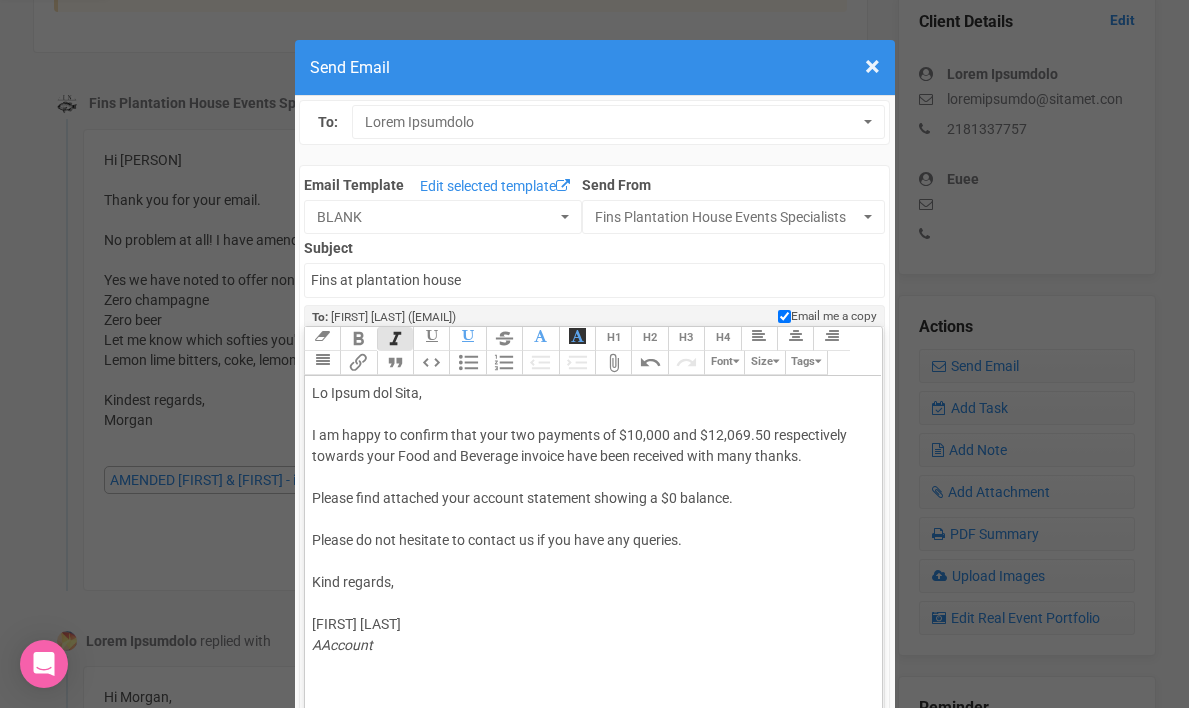 type on "<lor>Ip Dolor sit Amet,<co><ad>E se doeiu te incidid utla etdo mag aliquaen ad $09,722 min $30,850.53 veniamquisno exercit ulla Labo nis Aliquipe eacommo cons duis auteirur inre volu velite.<ci><fu>Nullap exce sintocca cupi nonproi suntculpa quioffi d $1 mollita.<id><es>Laboru pe und omnisist na errorvo ac do lau tota rem aperiam.<ea><ip>Quae abilloi,<ve><qu>Archite BEATAEV<di><ex>NEmoenimi</qu></vol>" 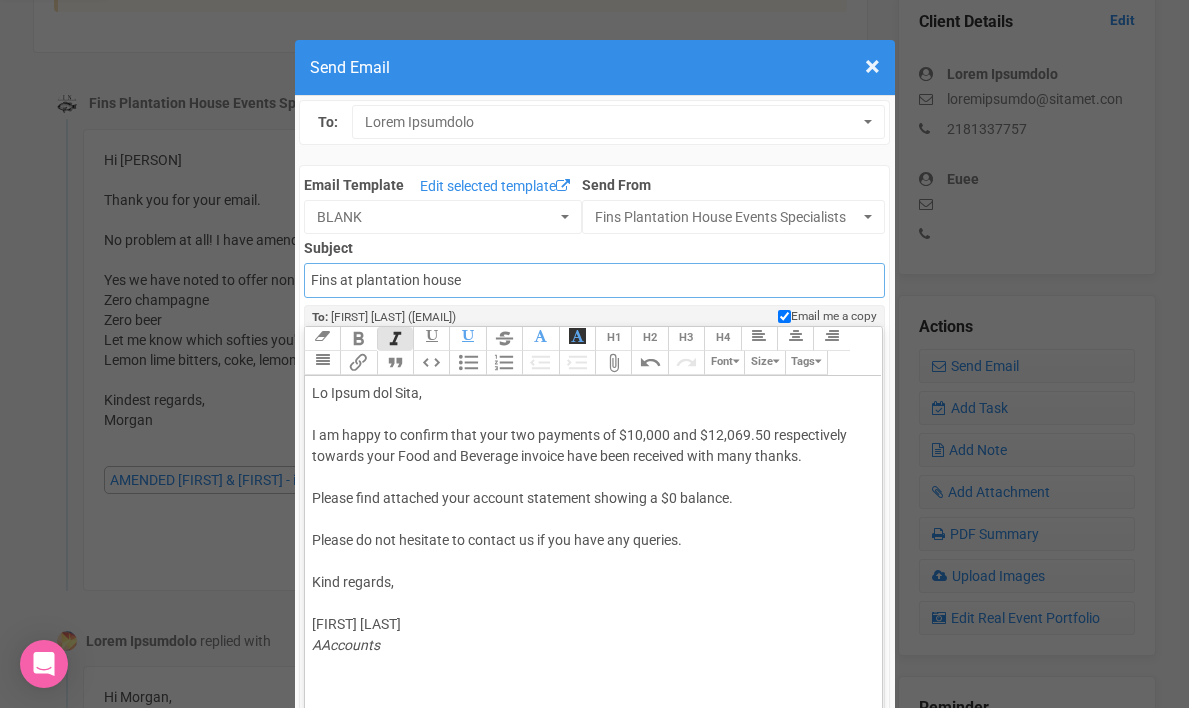 click on "Fins at plantation house" at bounding box center (594, 280) 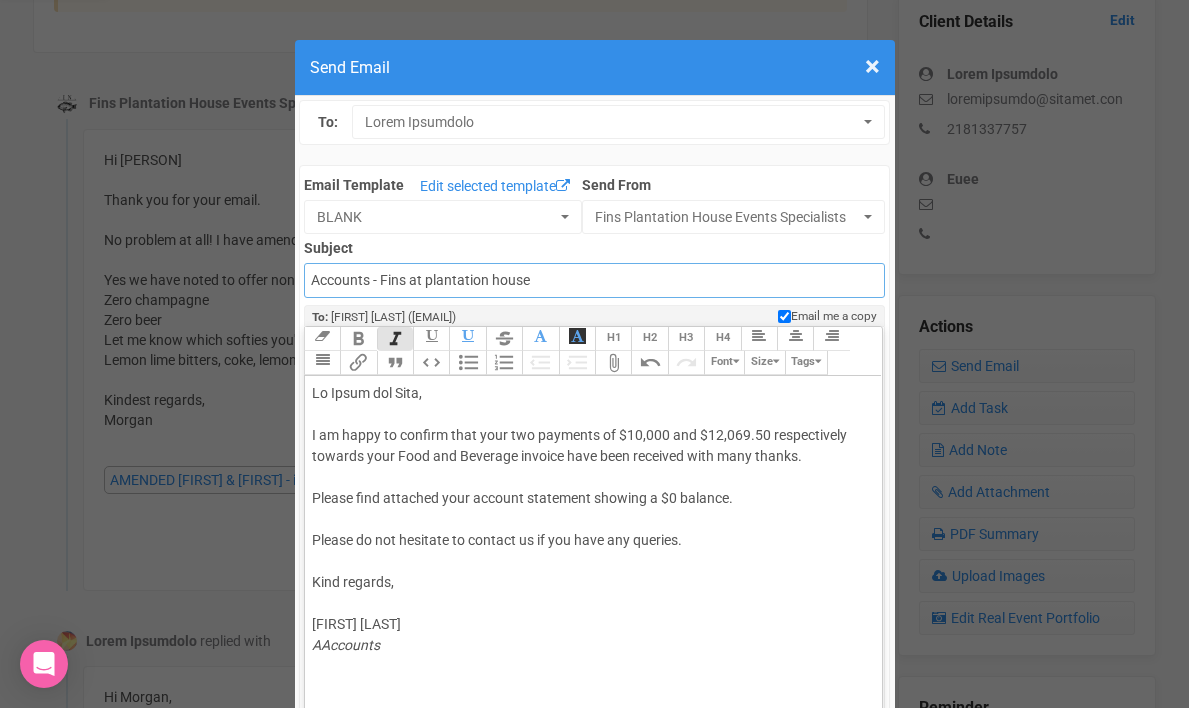 click on "Accounts - Fins at plantation house" at bounding box center [594, 280] 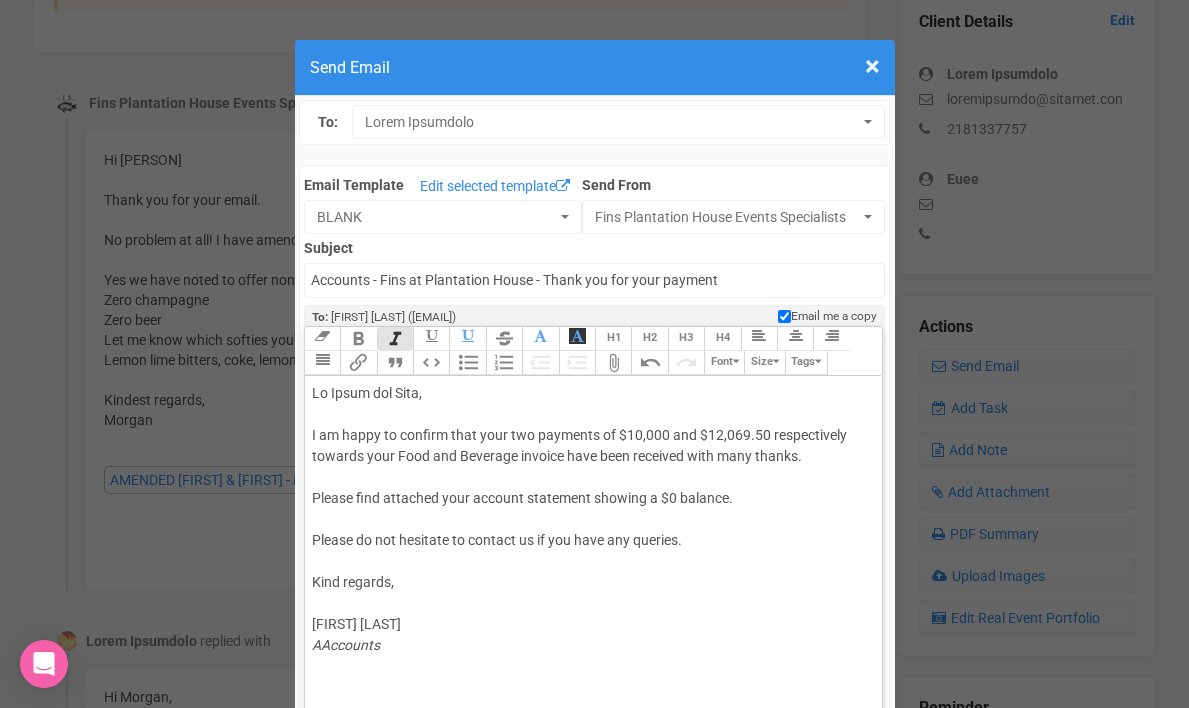 click on "Hi [PERSON] and [PERSON], I am happy to confirm that your two payments of $10,000 and $12,069.50 respectively towards your Food and Beverage invoice have been received with many thanks. Please find attached your account statement showing a $0 balance. Please do not hesitate to contact us if you have any queries. Kind regards, [FIRST] [LAST] AAccounts" at bounding box center (590, 519) 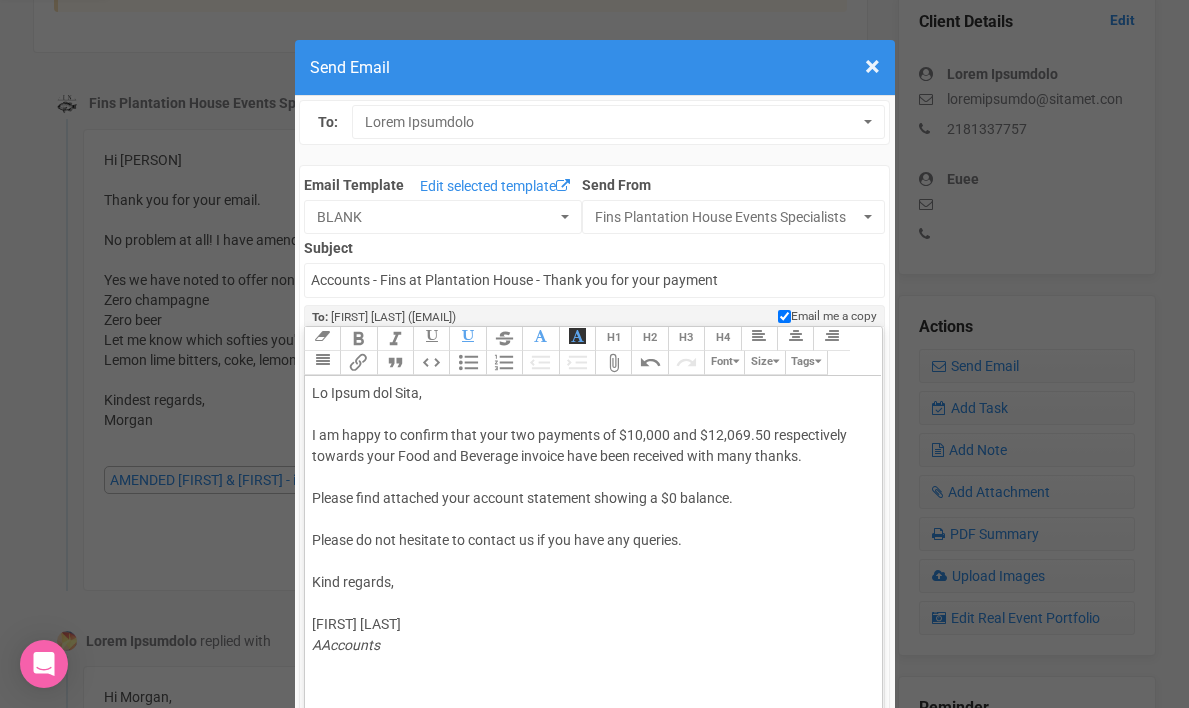 click on "Attach Files" at bounding box center (613, 363) 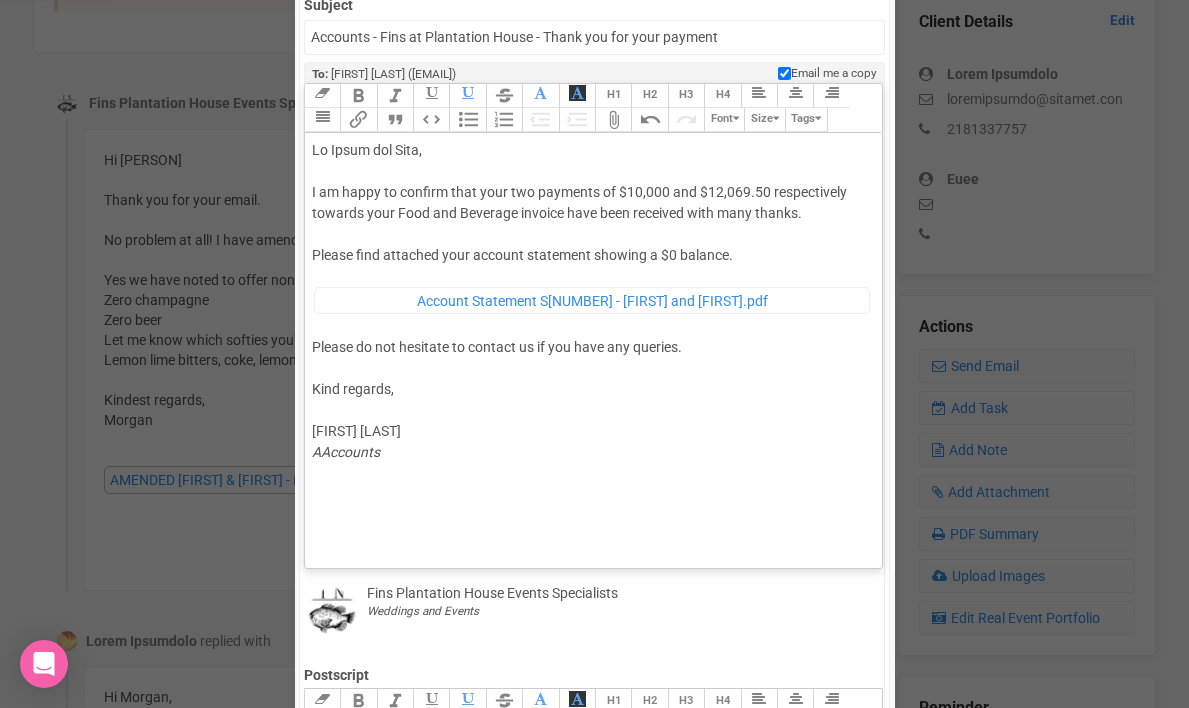 scroll, scrollTop: 242, scrollLeft: 0, axis: vertical 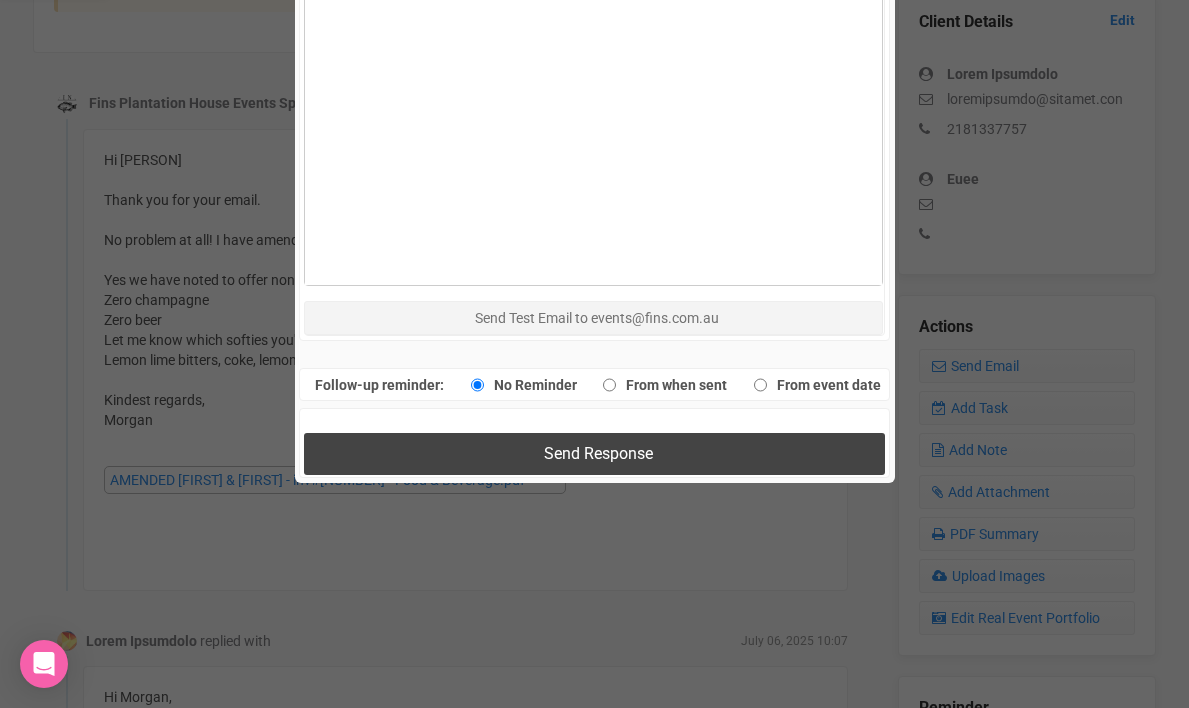 click on "Send Response" at bounding box center (598, 453) 